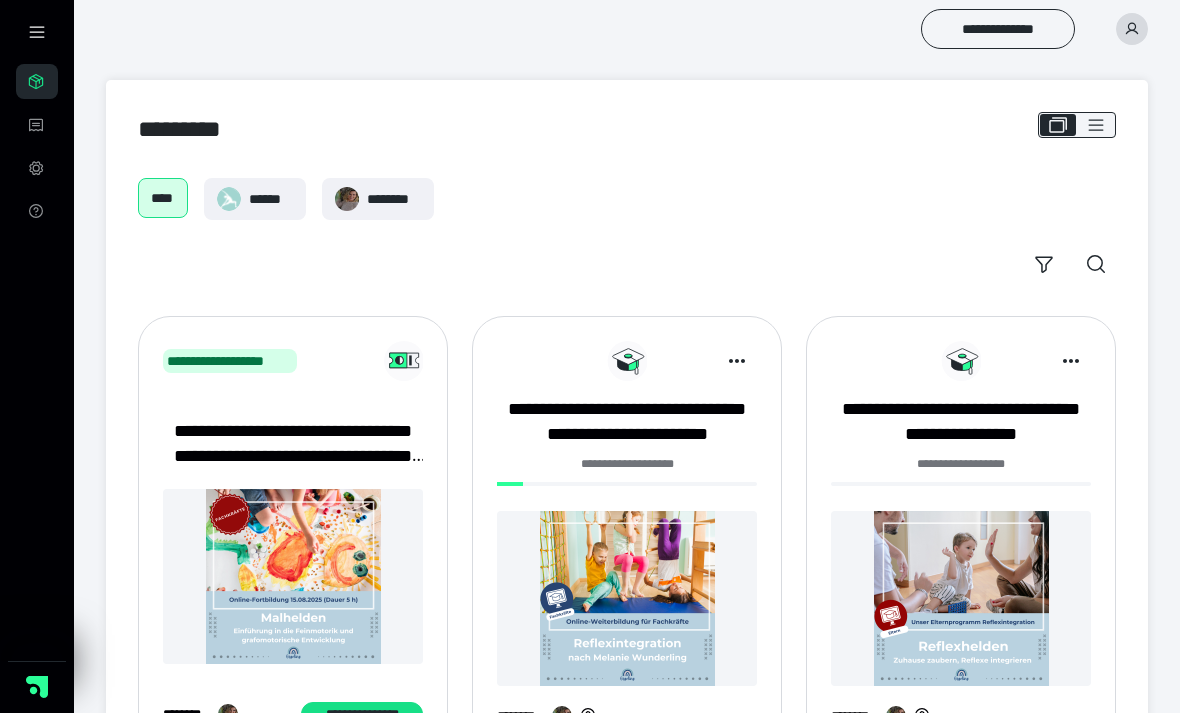 scroll, scrollTop: 0, scrollLeft: 0, axis: both 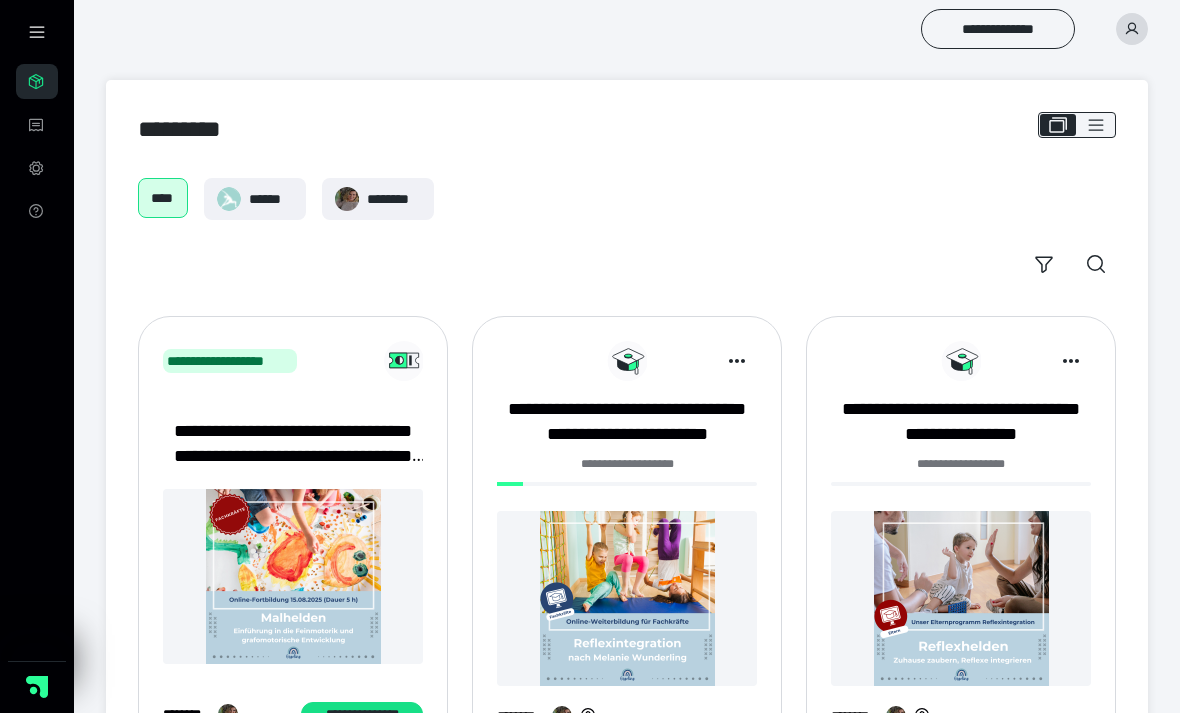 click 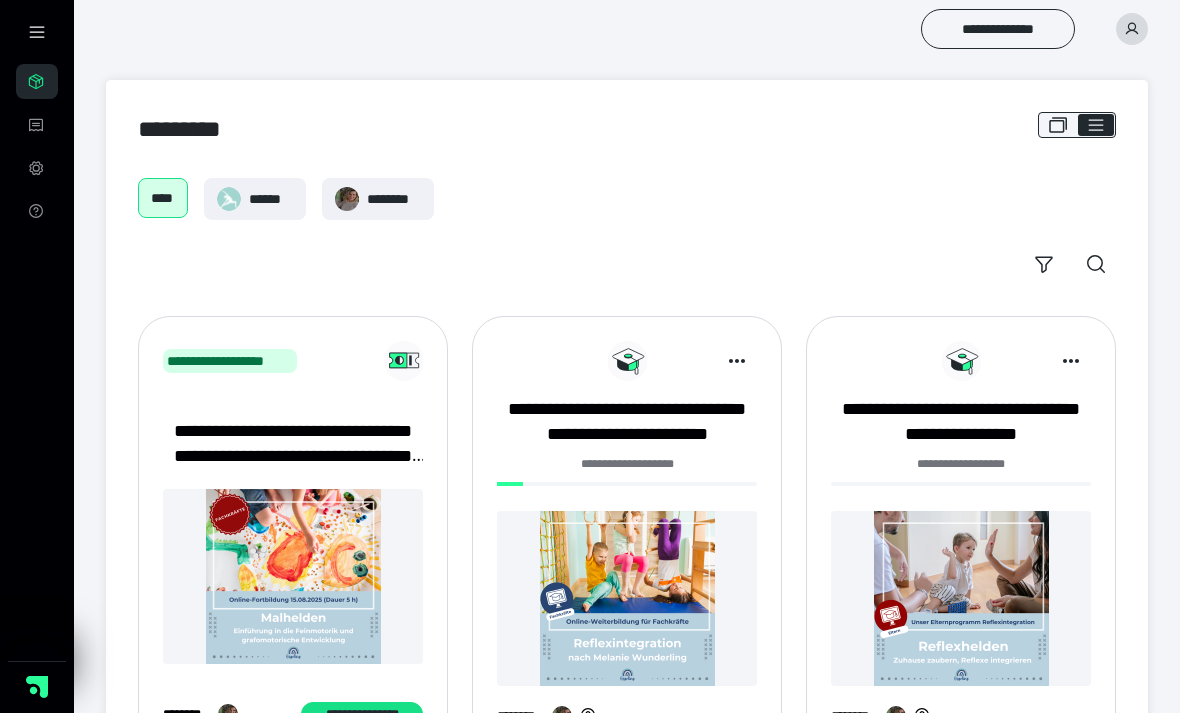 checkbox on "****" 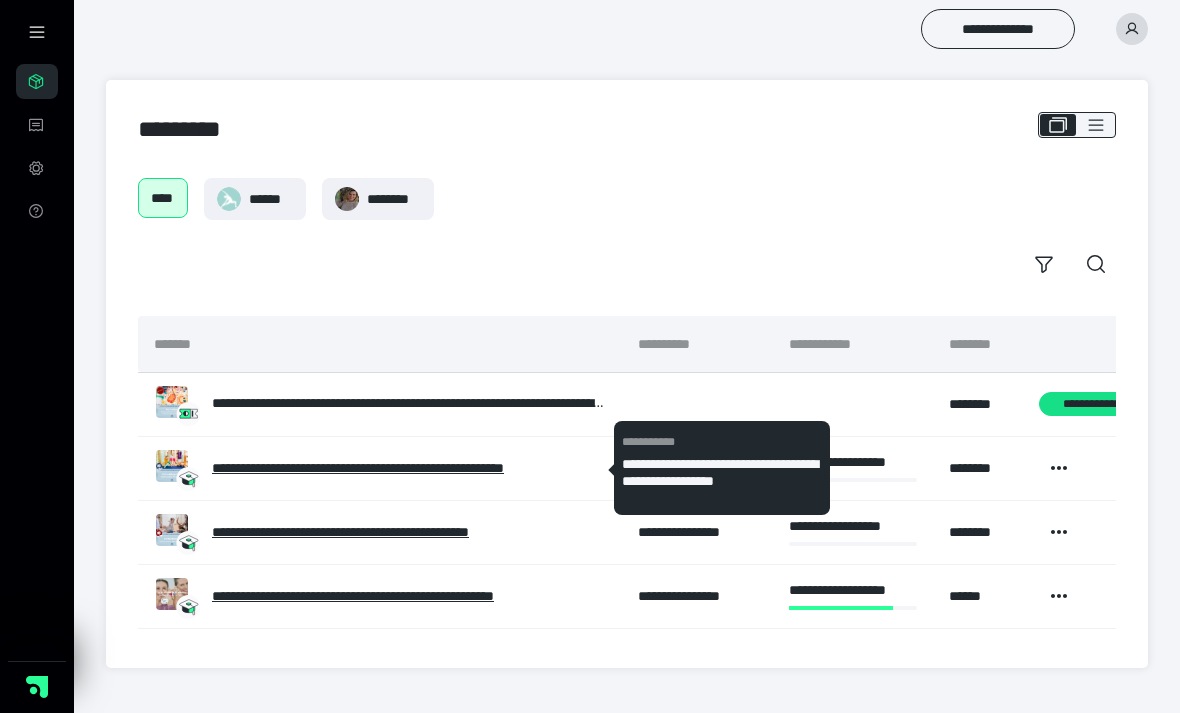 click on "**********" at bounding box center [409, 468] 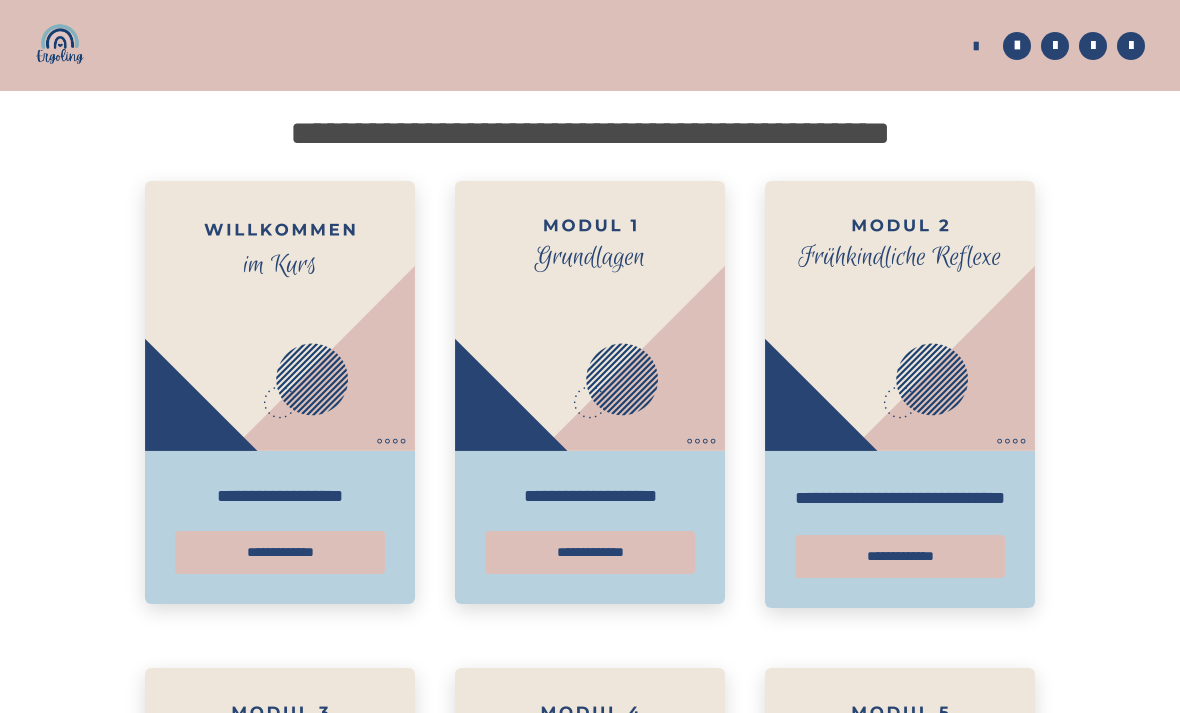 scroll, scrollTop: 332, scrollLeft: 0, axis: vertical 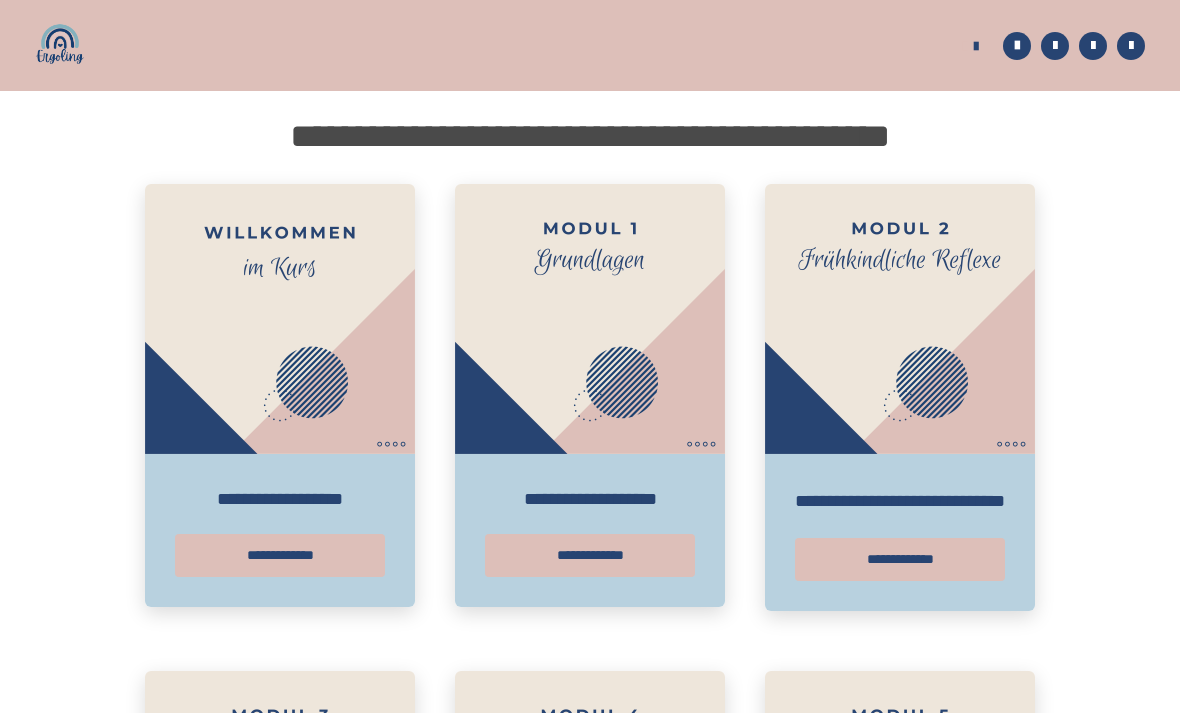 click at bounding box center [590, 319] 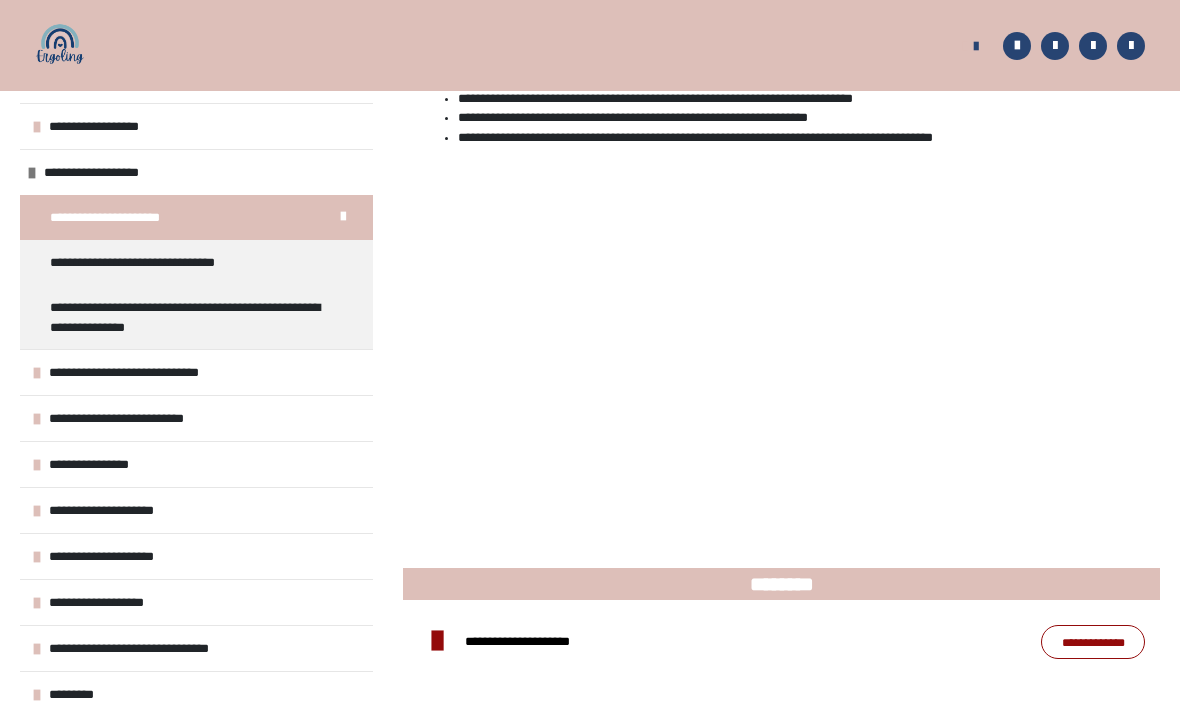 scroll, scrollTop: 699, scrollLeft: 0, axis: vertical 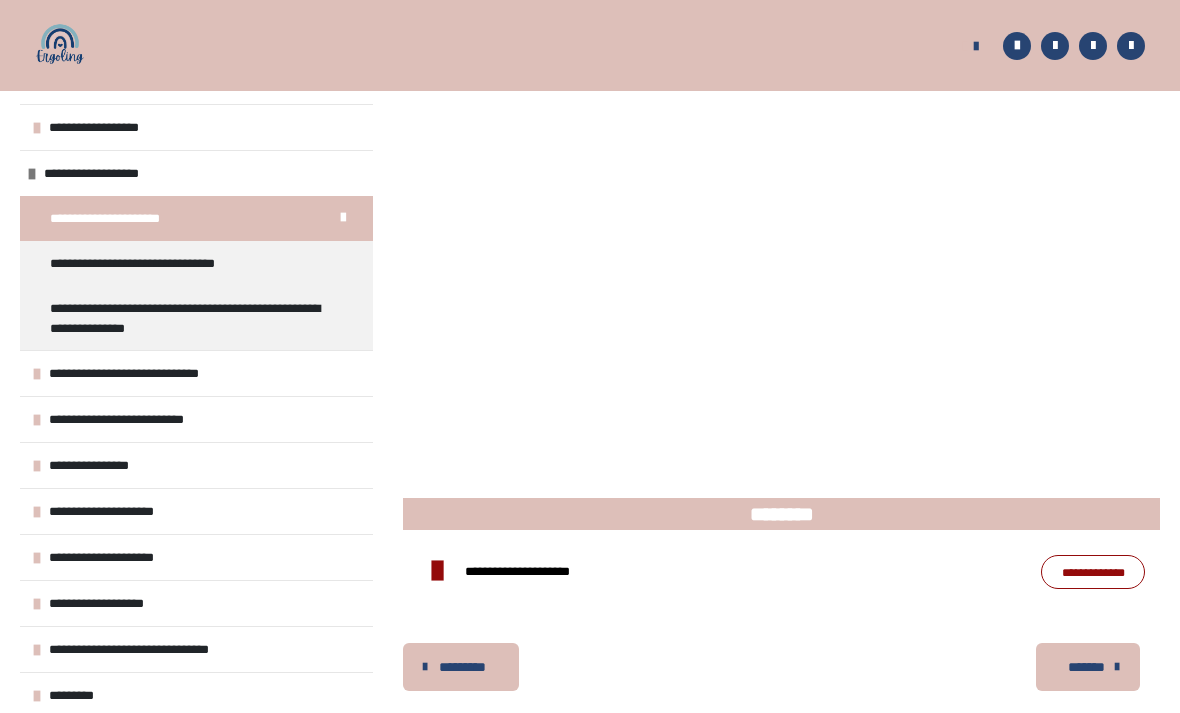 click on "*******" at bounding box center [1086, 667] 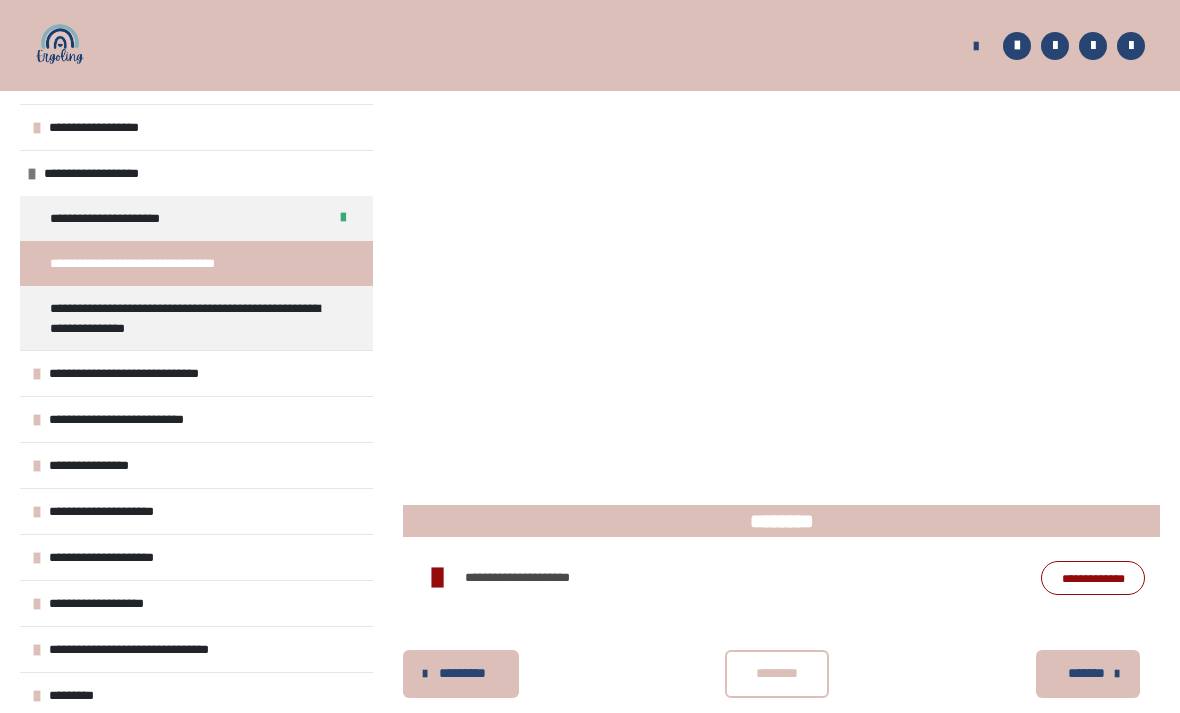 scroll, scrollTop: 656, scrollLeft: 0, axis: vertical 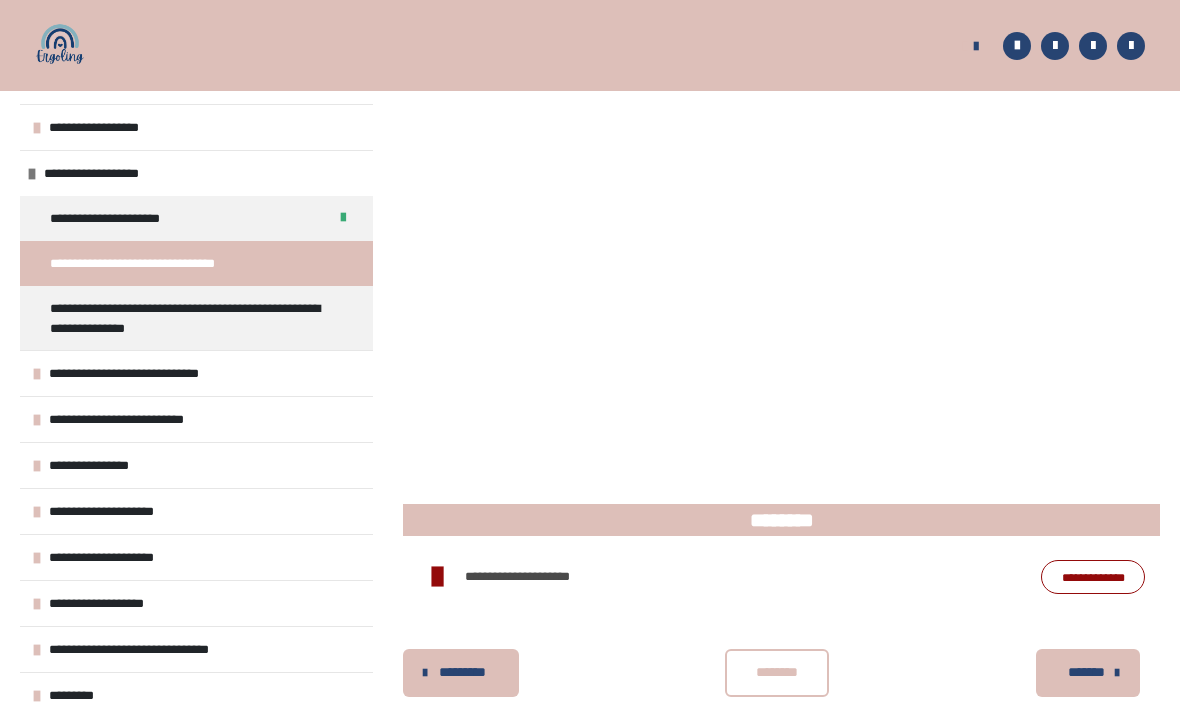 click on "*******" at bounding box center [1086, 672] 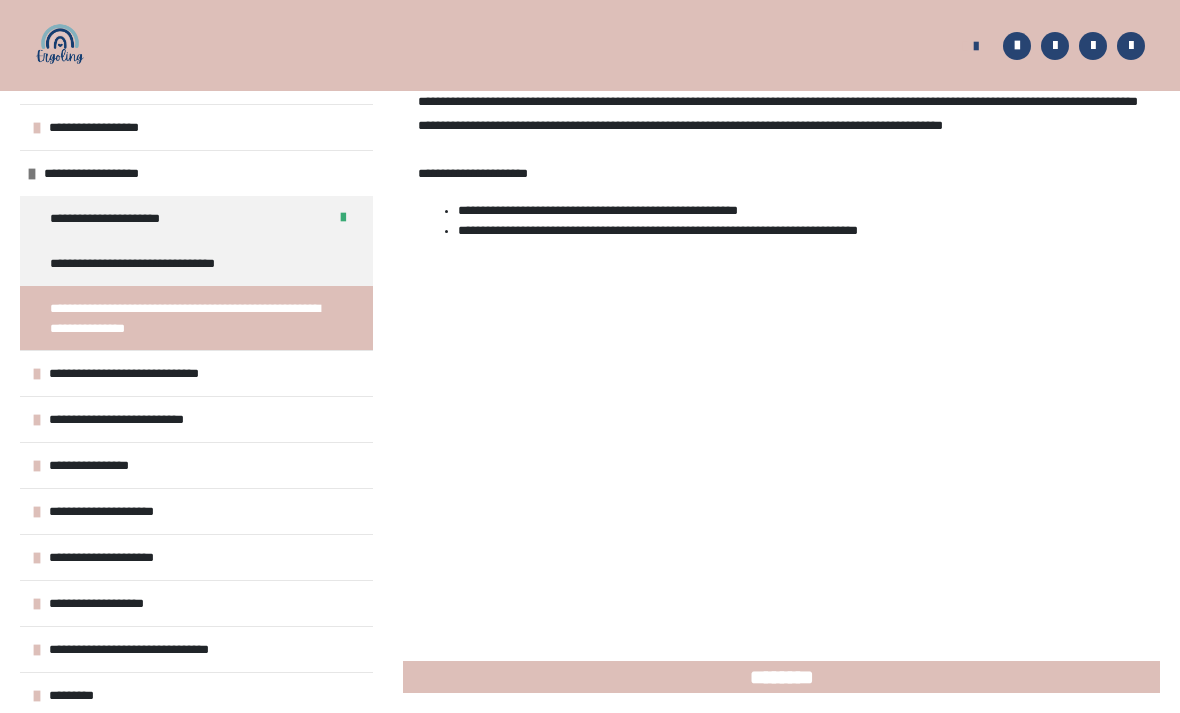 scroll, scrollTop: 622, scrollLeft: 0, axis: vertical 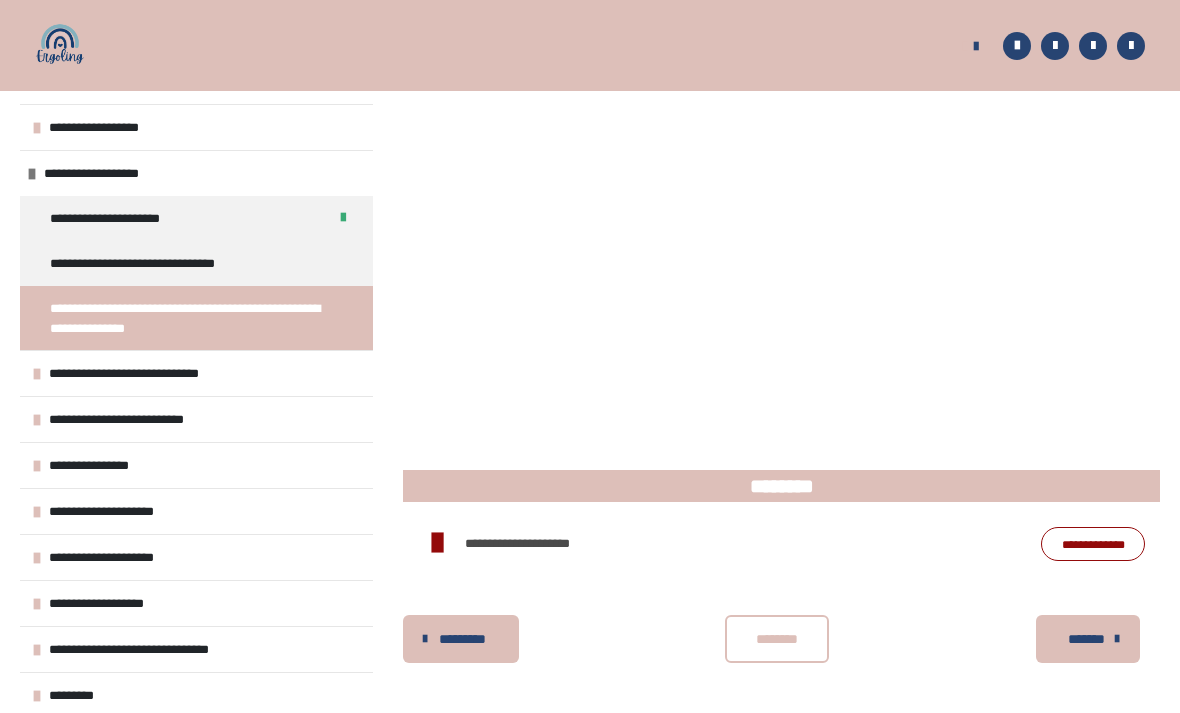 click on "*********" at bounding box center (461, 639) 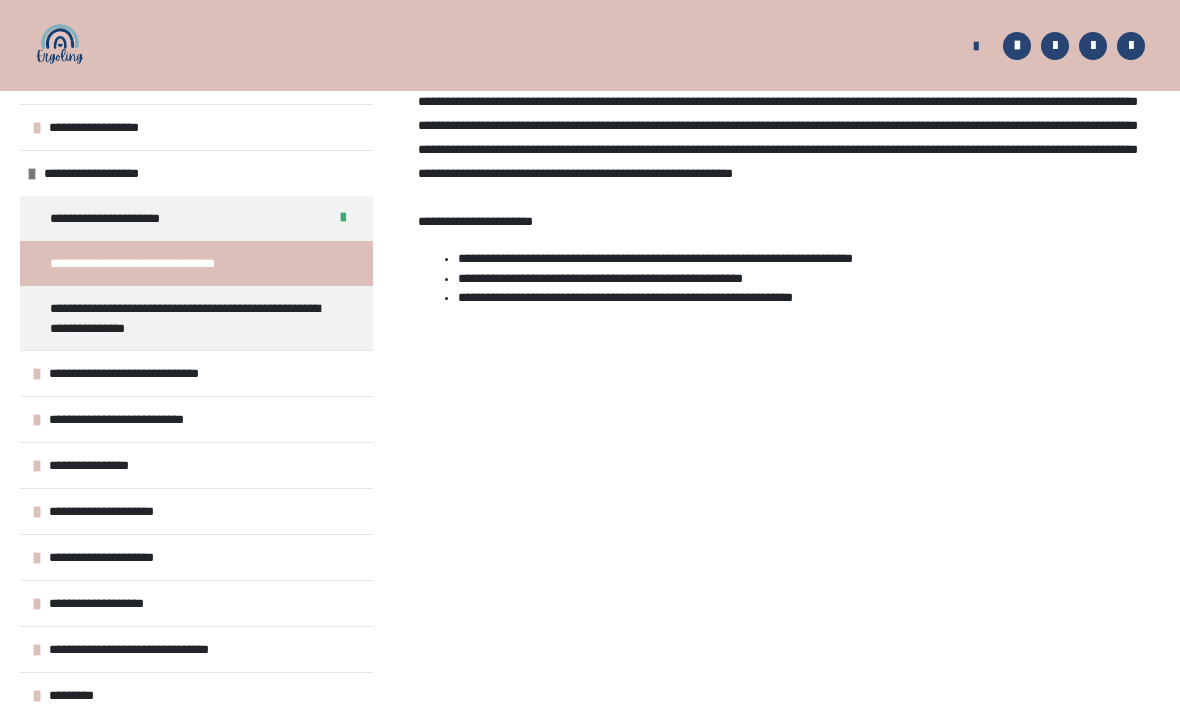scroll, scrollTop: 660, scrollLeft: 0, axis: vertical 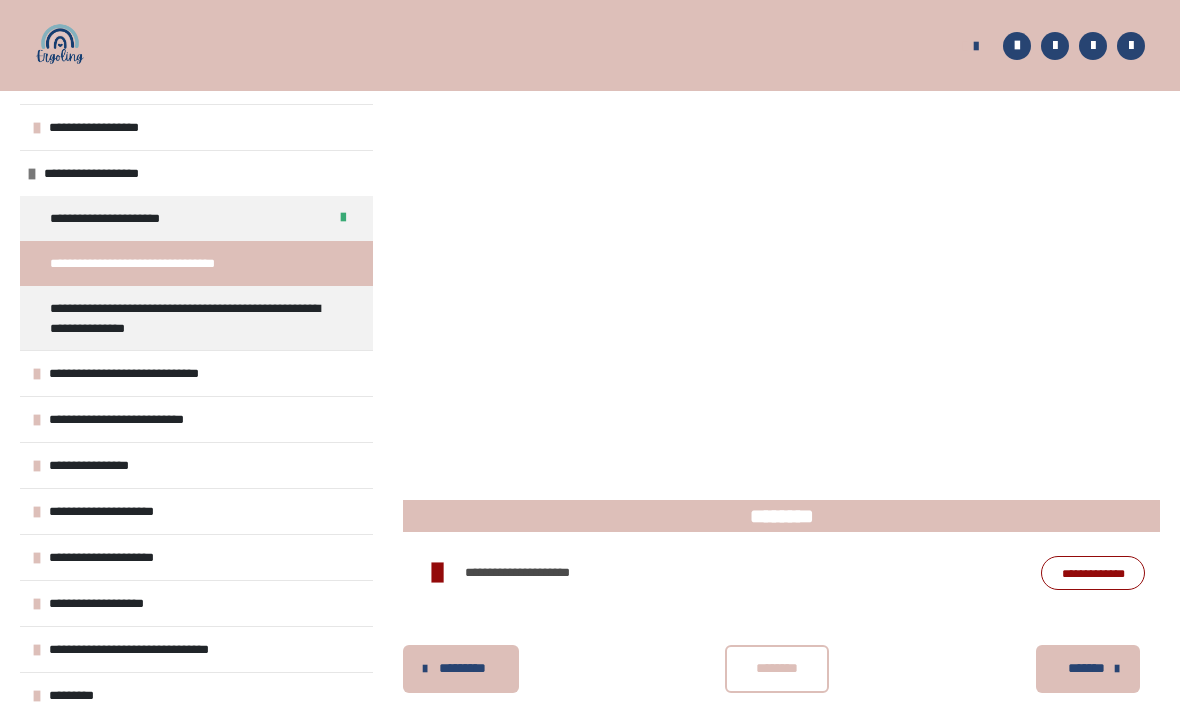click on "********" at bounding box center (777, 669) 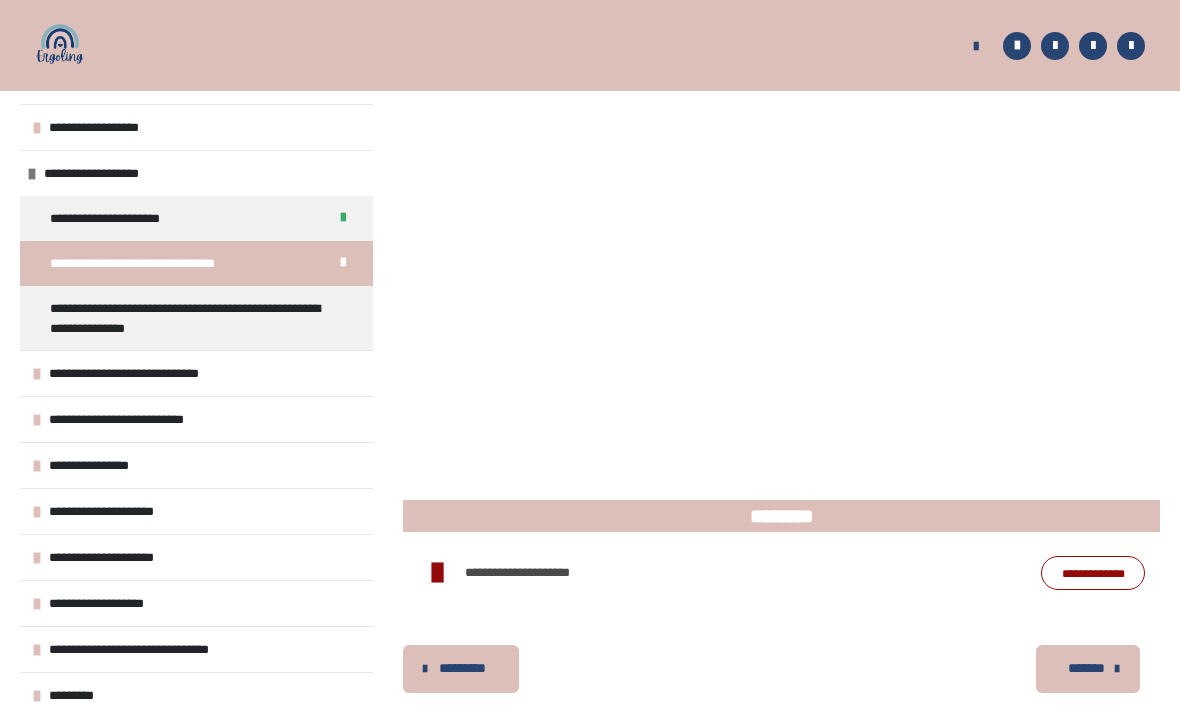 click on "********* ******** *******" at bounding box center [781, 669] 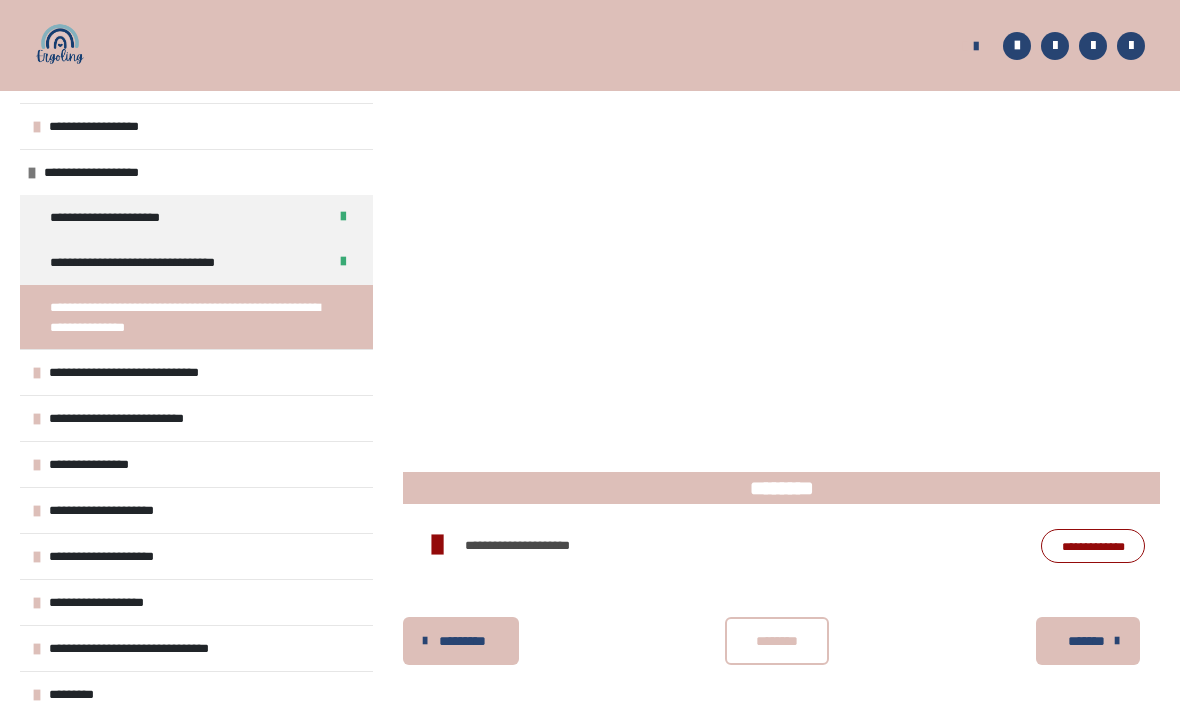 scroll, scrollTop: 622, scrollLeft: 0, axis: vertical 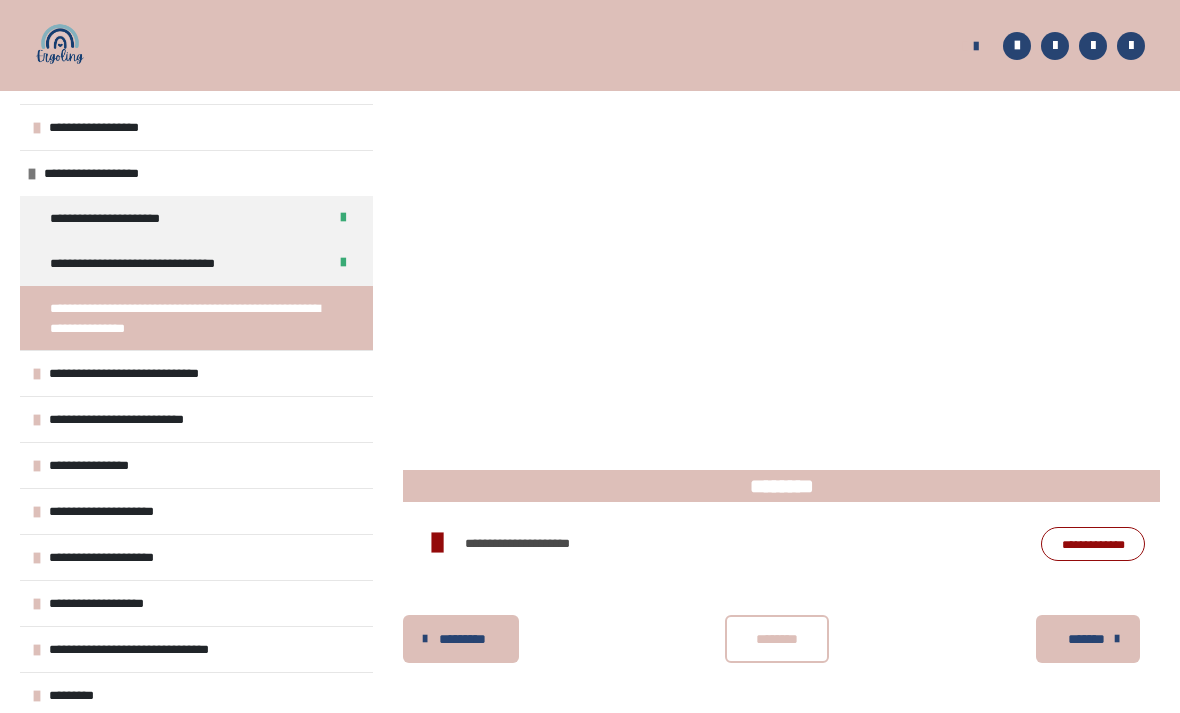 click on "********" at bounding box center (777, 639) 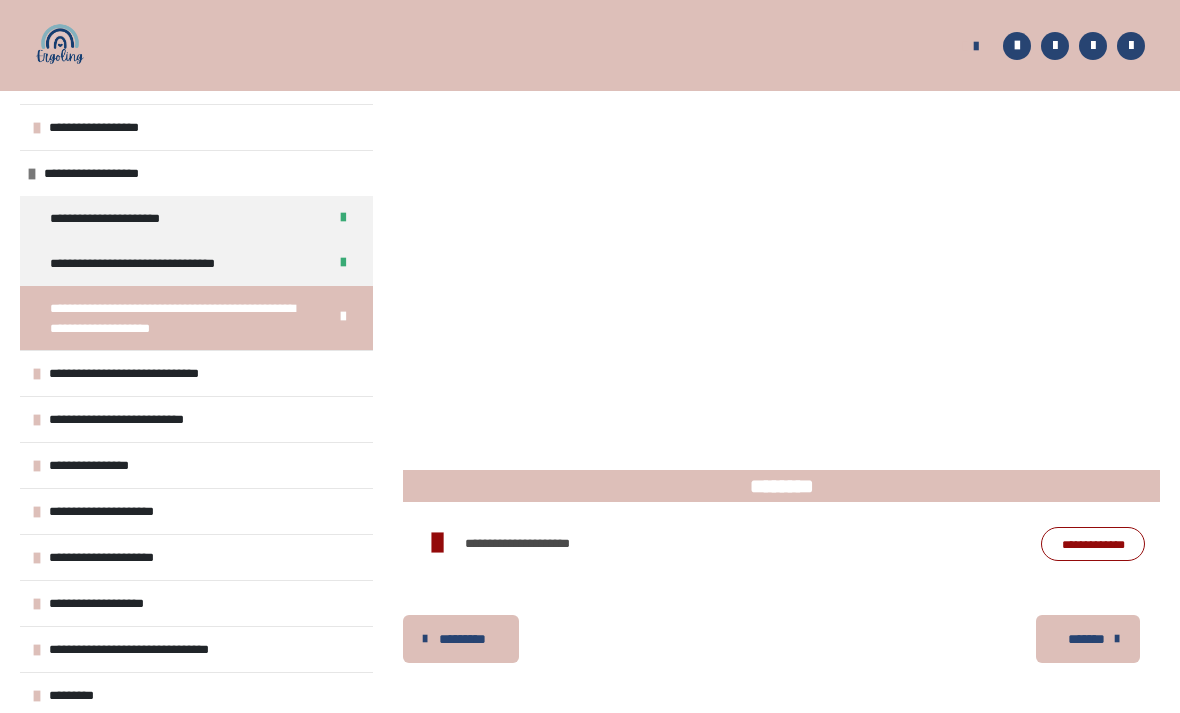 click on "********* ******** *******" at bounding box center (781, 639) 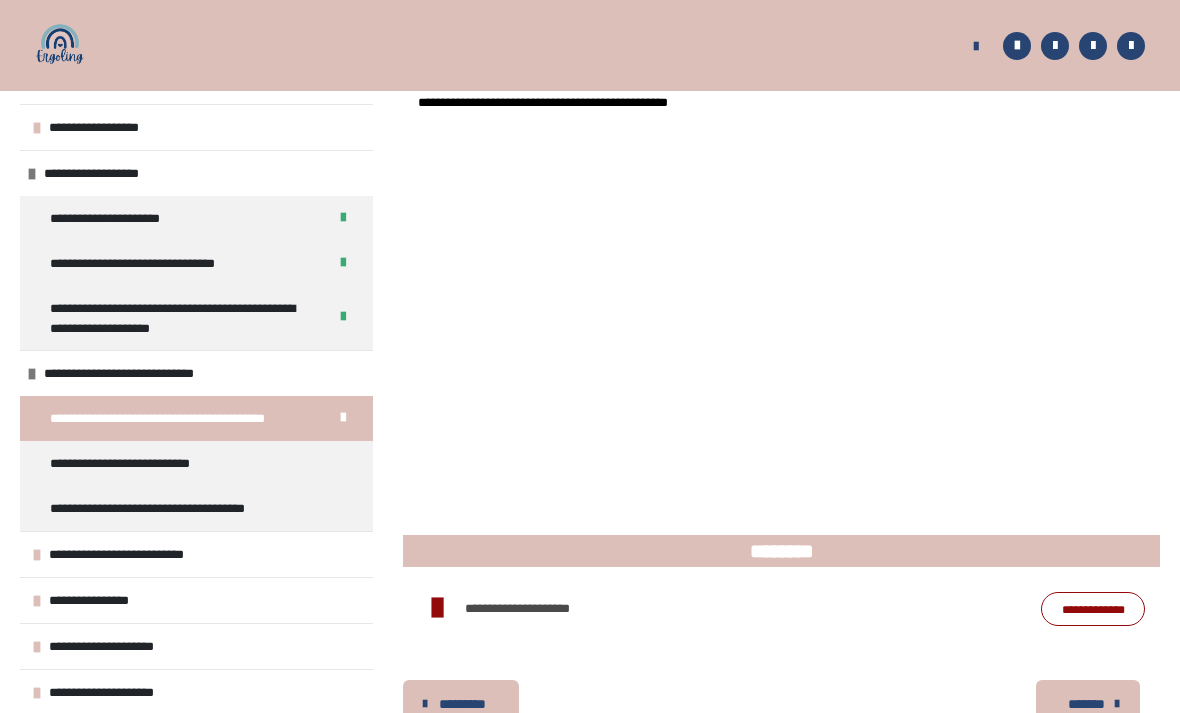 scroll, scrollTop: 465, scrollLeft: 0, axis: vertical 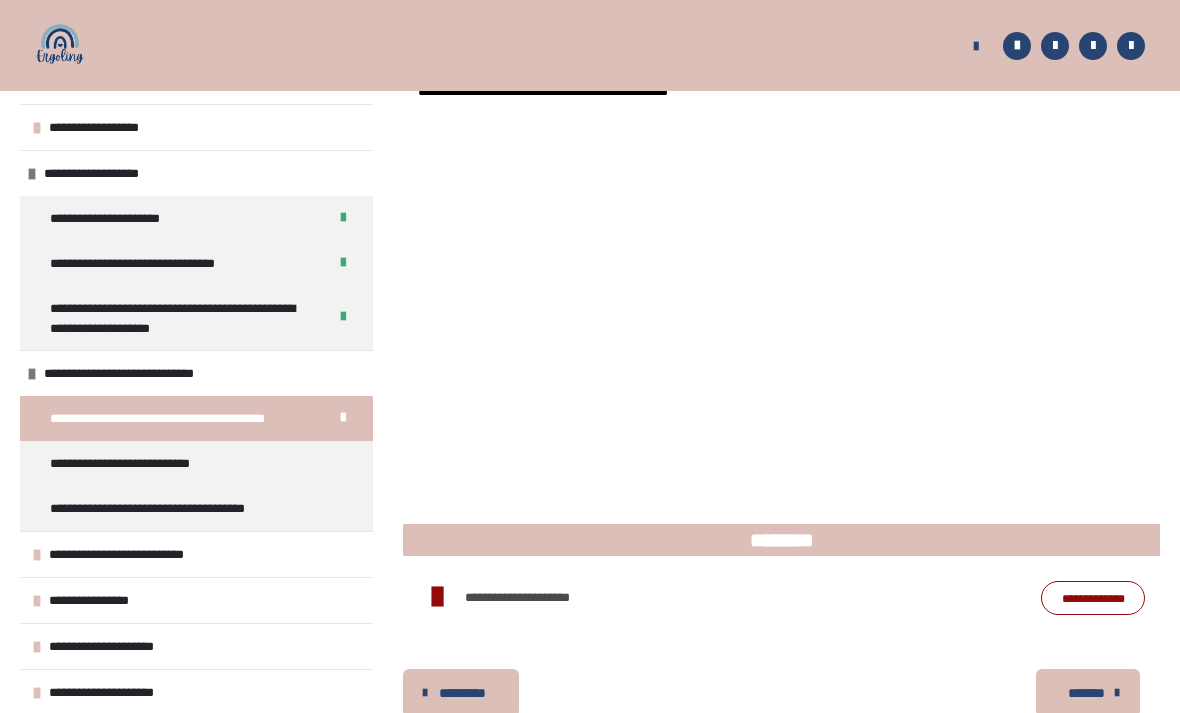 click on "*******" at bounding box center [1088, 693] 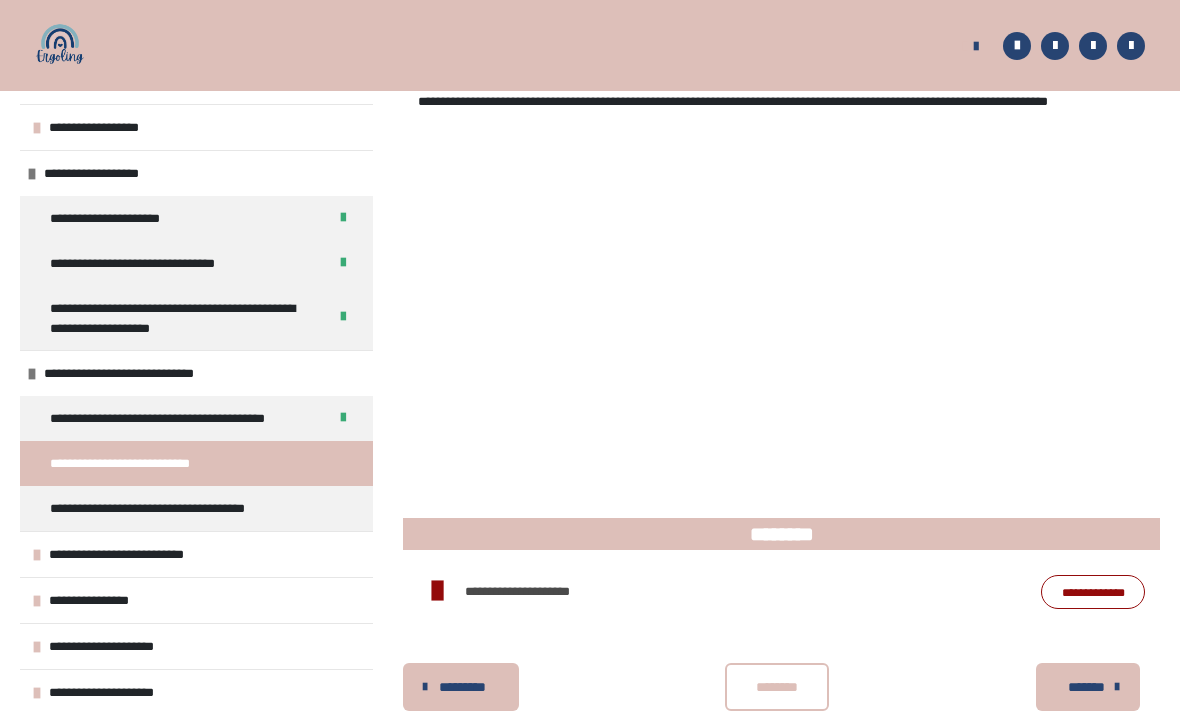scroll, scrollTop: 449, scrollLeft: 0, axis: vertical 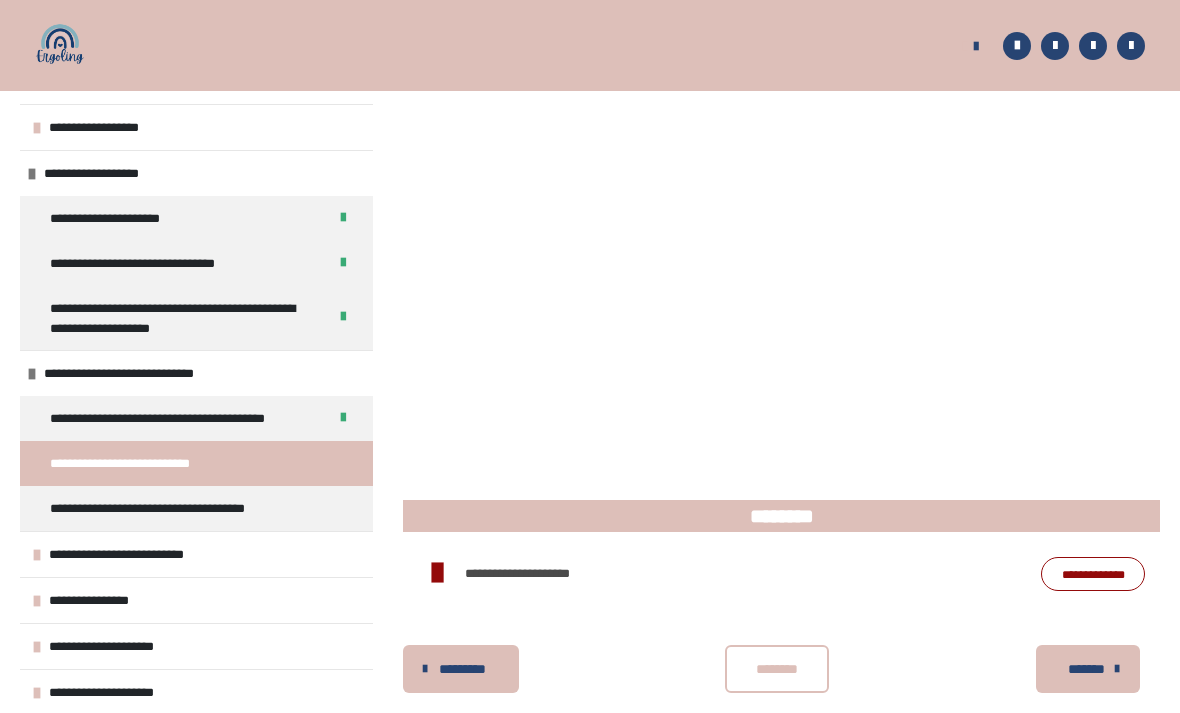 click on "********" at bounding box center [777, 669] 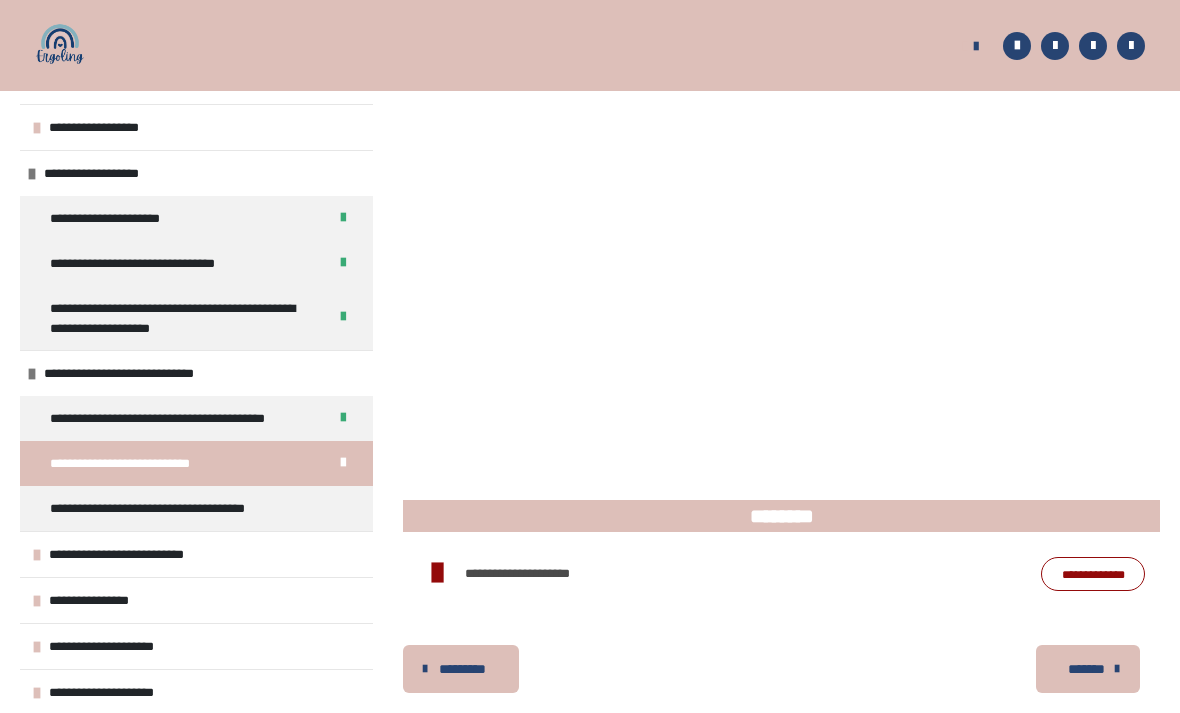 click on "*******" at bounding box center [1086, 669] 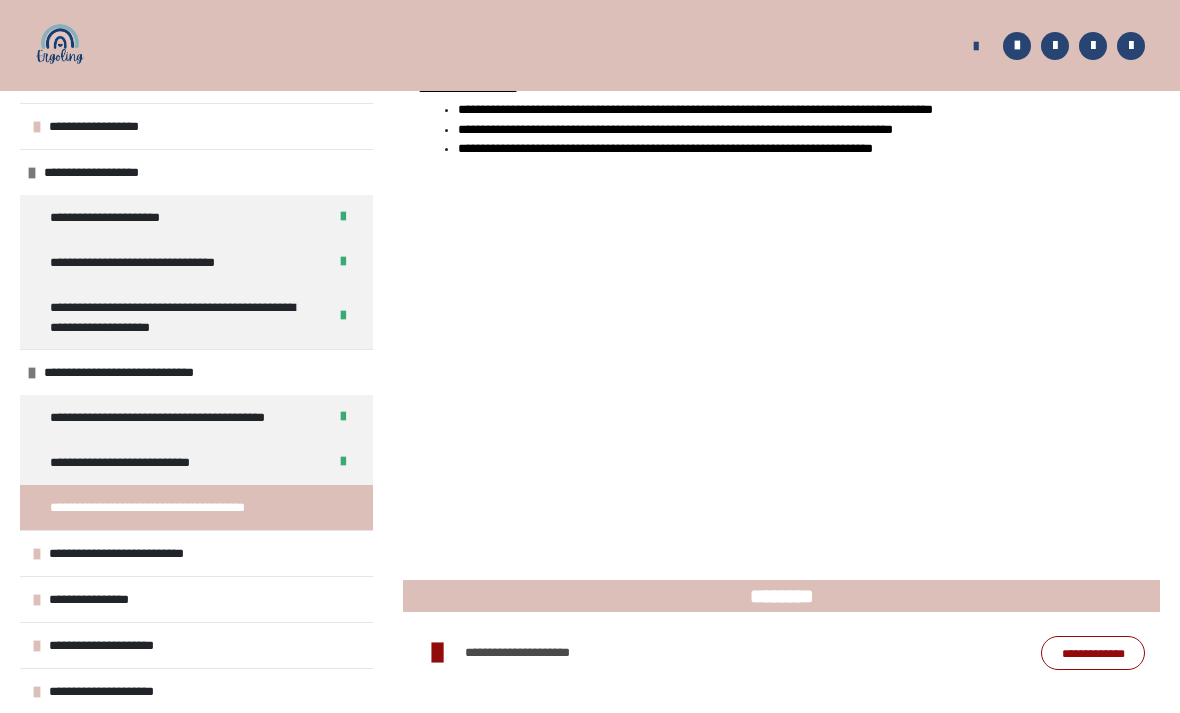 scroll, scrollTop: 516, scrollLeft: 0, axis: vertical 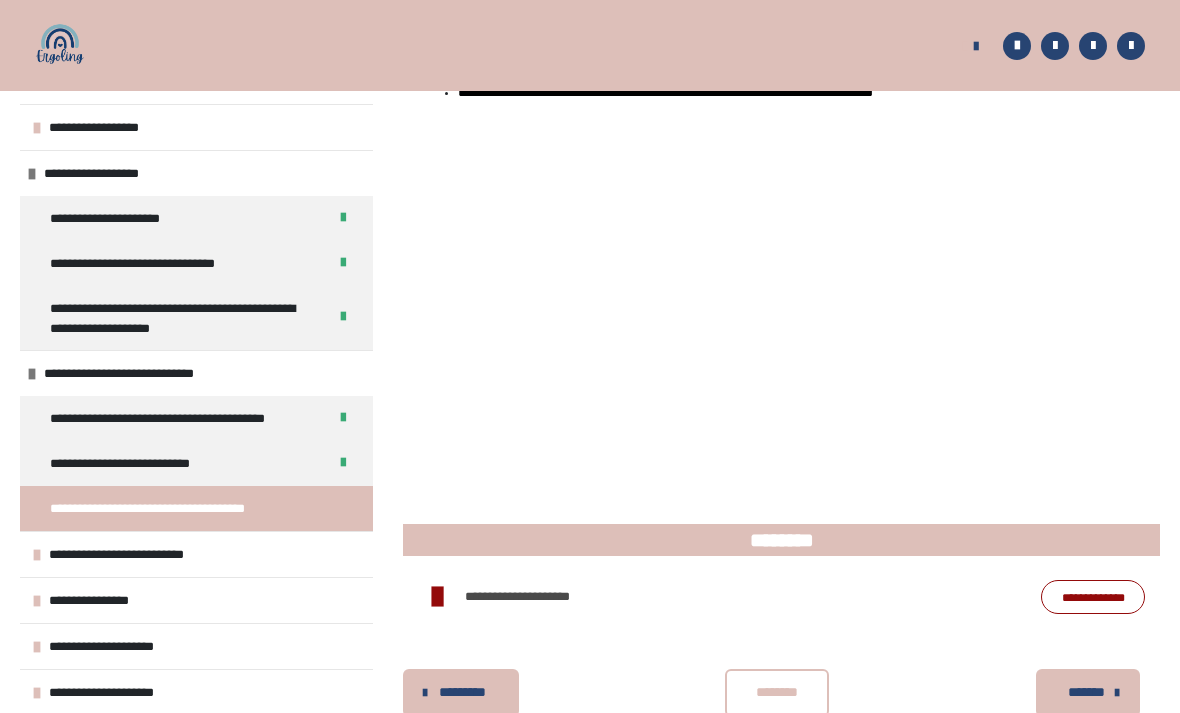 click on "********" at bounding box center [777, 692] 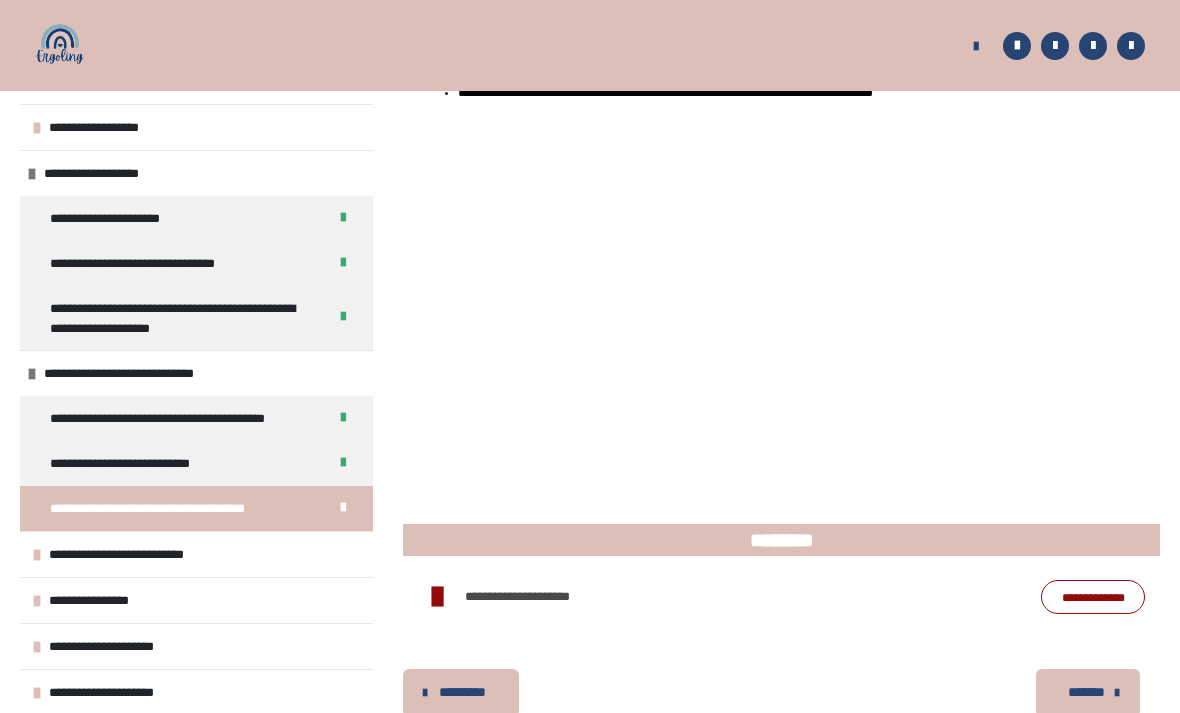 click on "*******" at bounding box center [1086, 692] 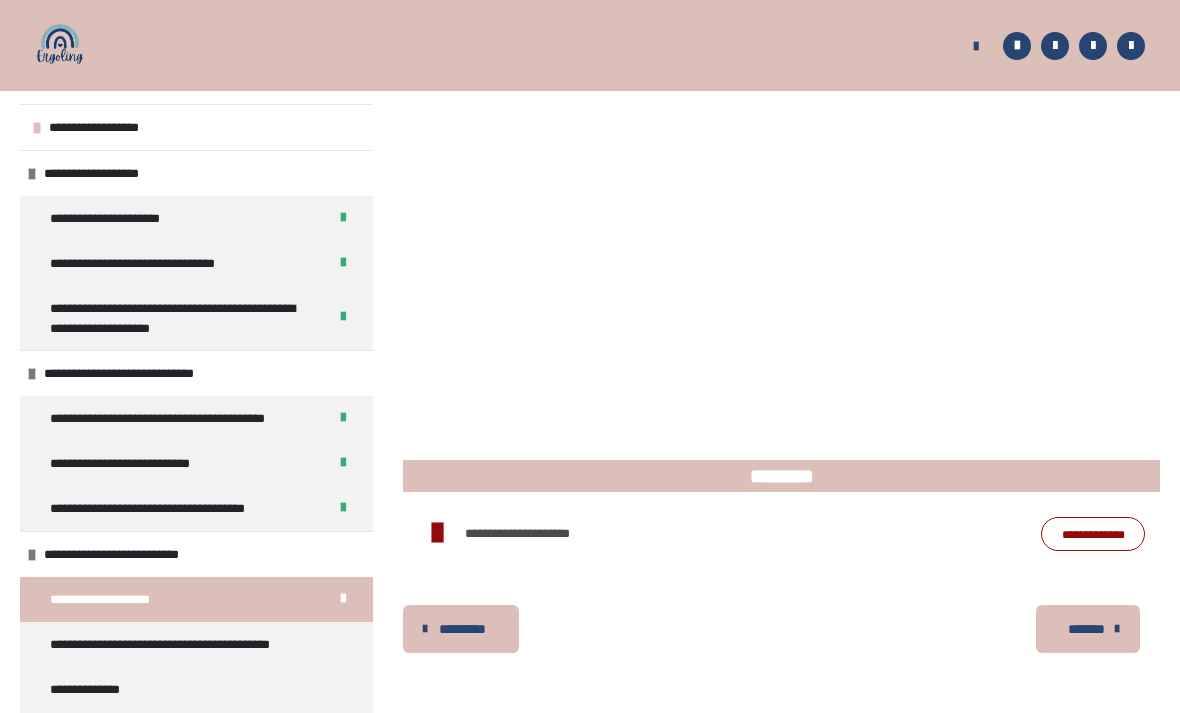 scroll, scrollTop: 431, scrollLeft: 0, axis: vertical 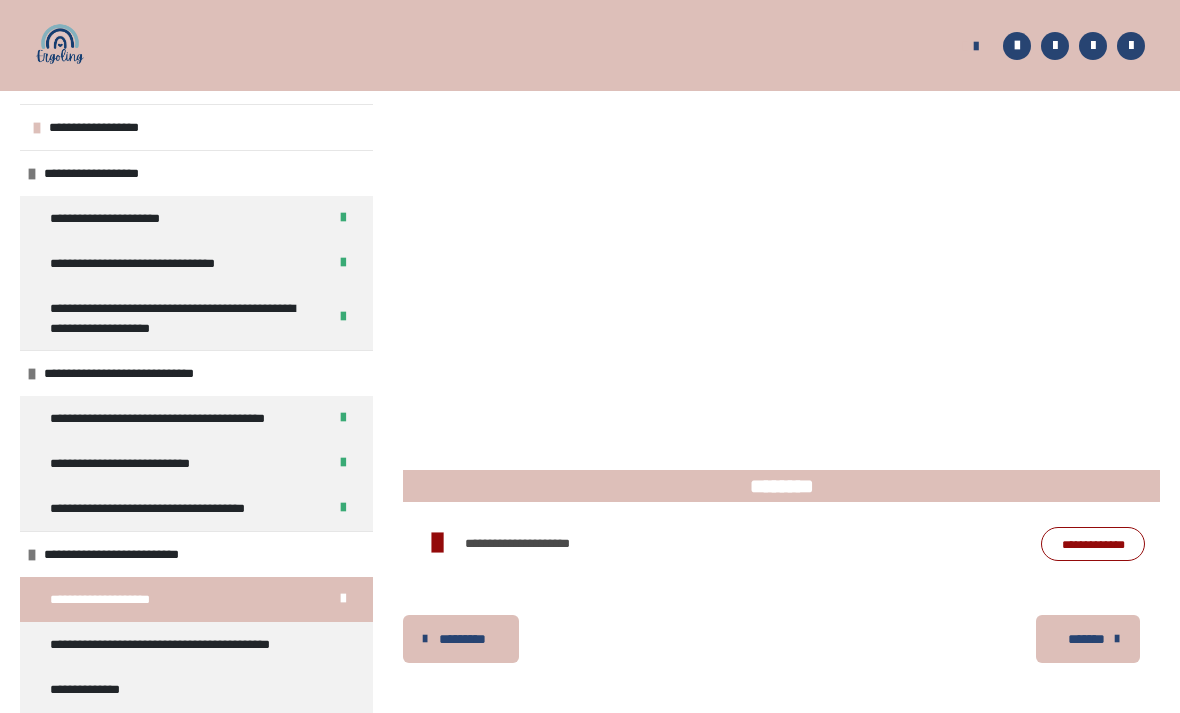 click on "*********" at bounding box center (463, 639) 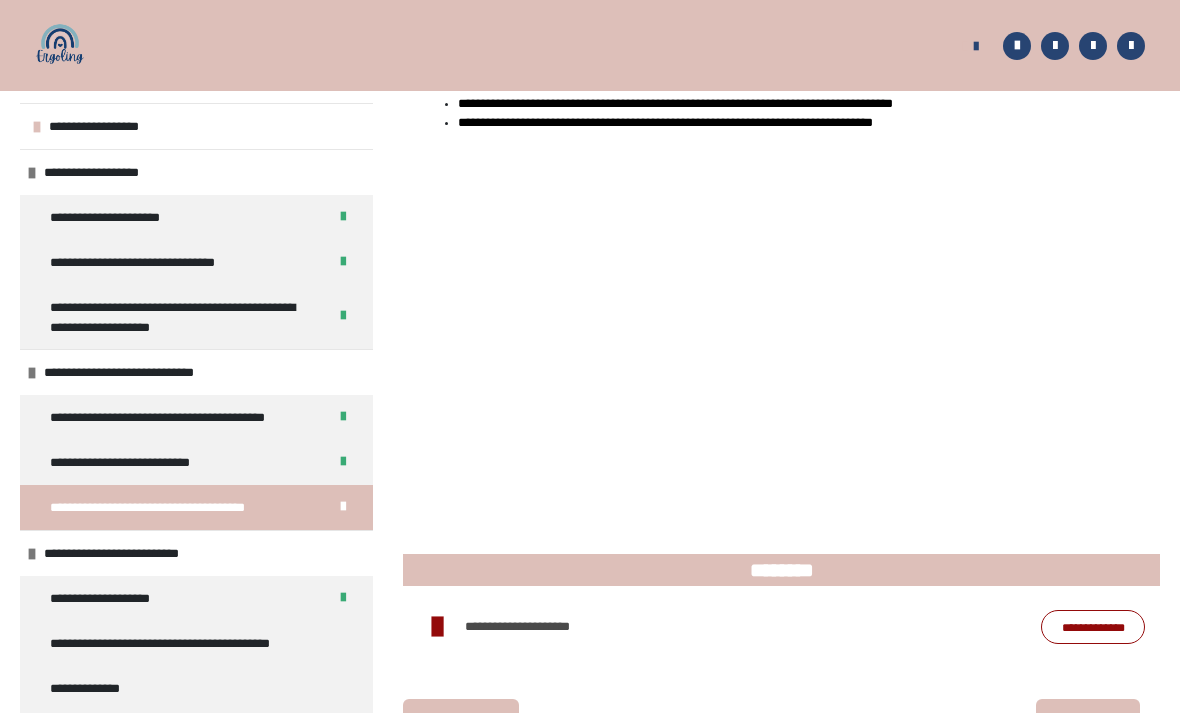 scroll, scrollTop: 516, scrollLeft: 0, axis: vertical 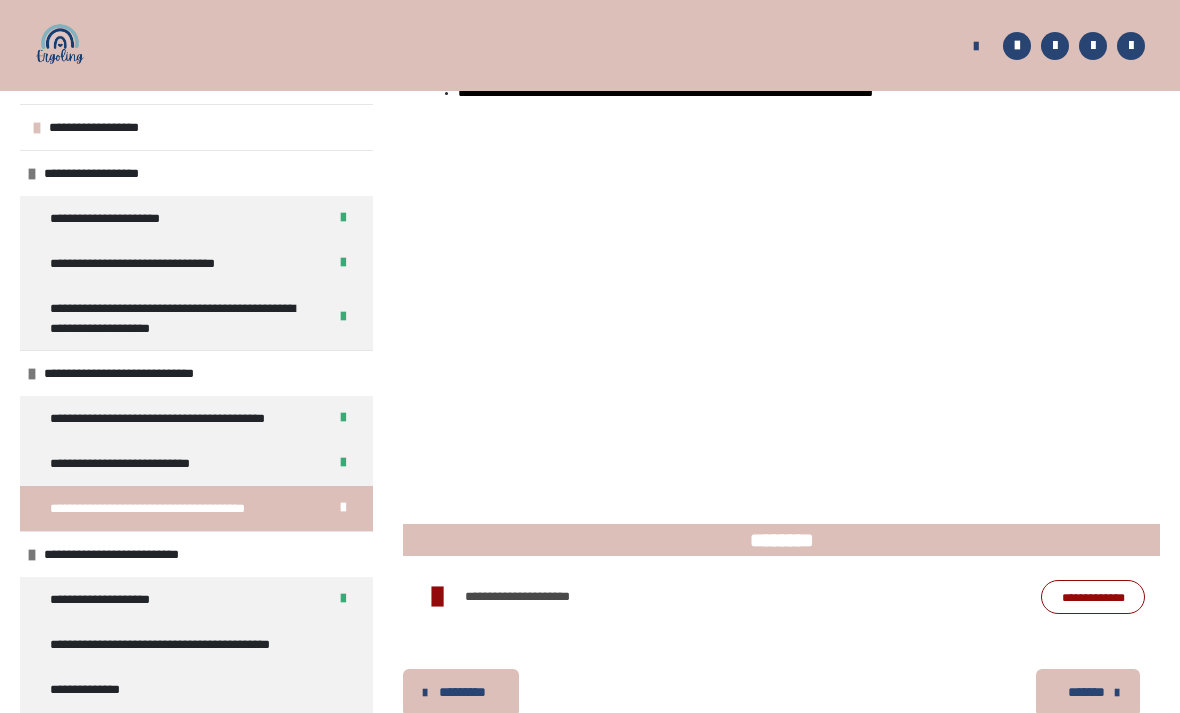 click on "*******" at bounding box center (1086, 692) 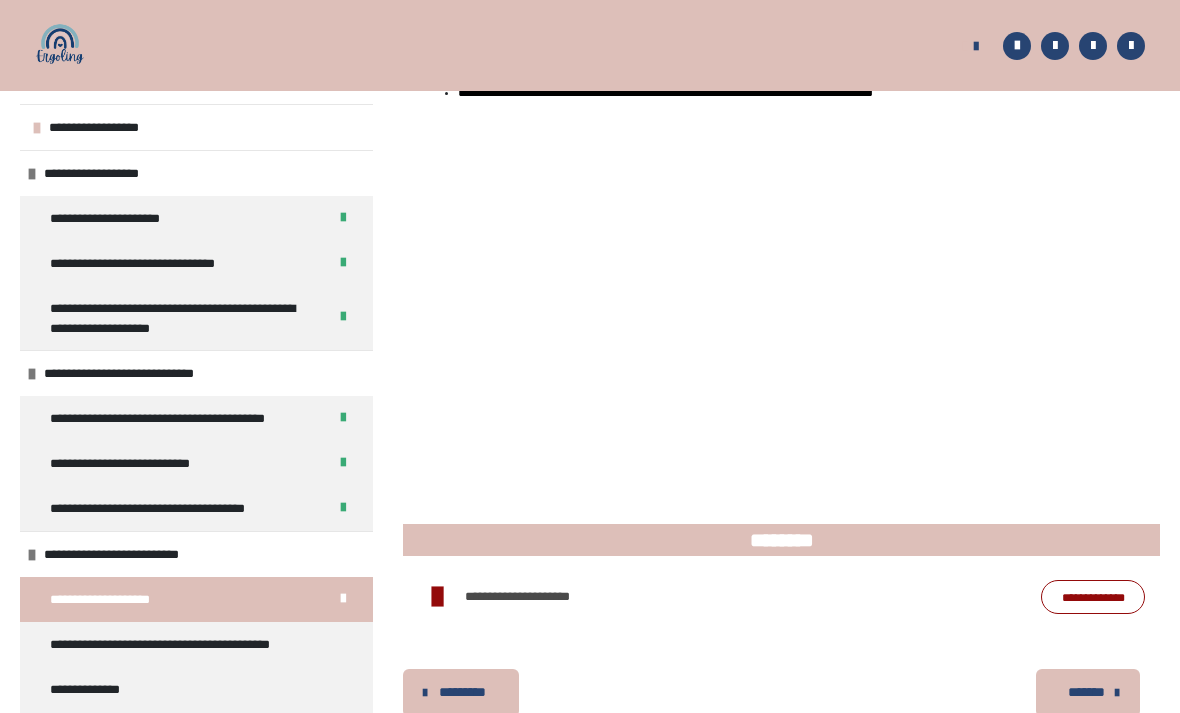 scroll, scrollTop: 431, scrollLeft: 0, axis: vertical 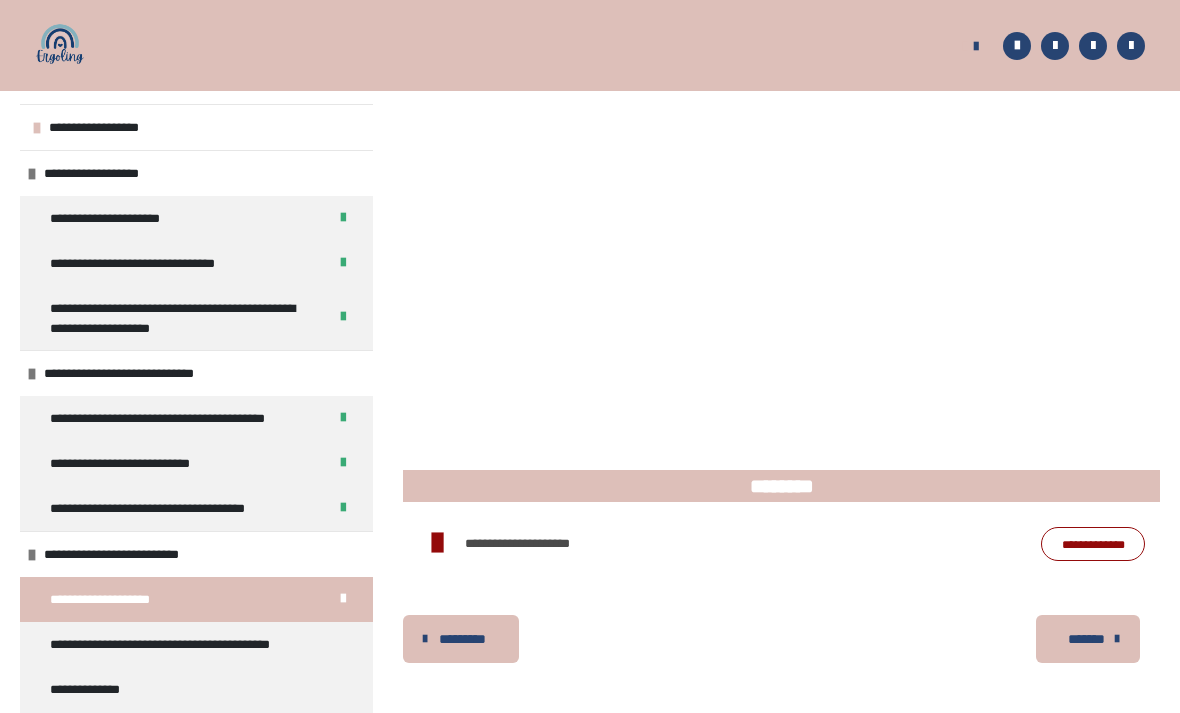 click on "*******" at bounding box center [1086, 639] 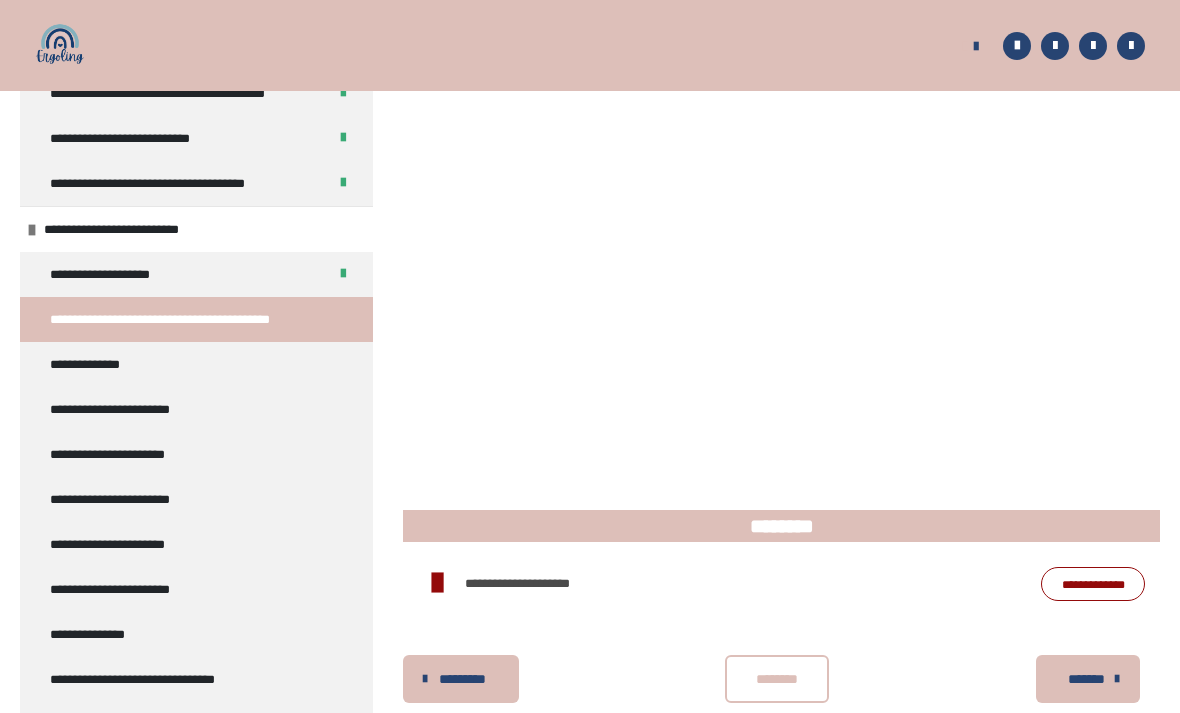scroll, scrollTop: 324, scrollLeft: 0, axis: vertical 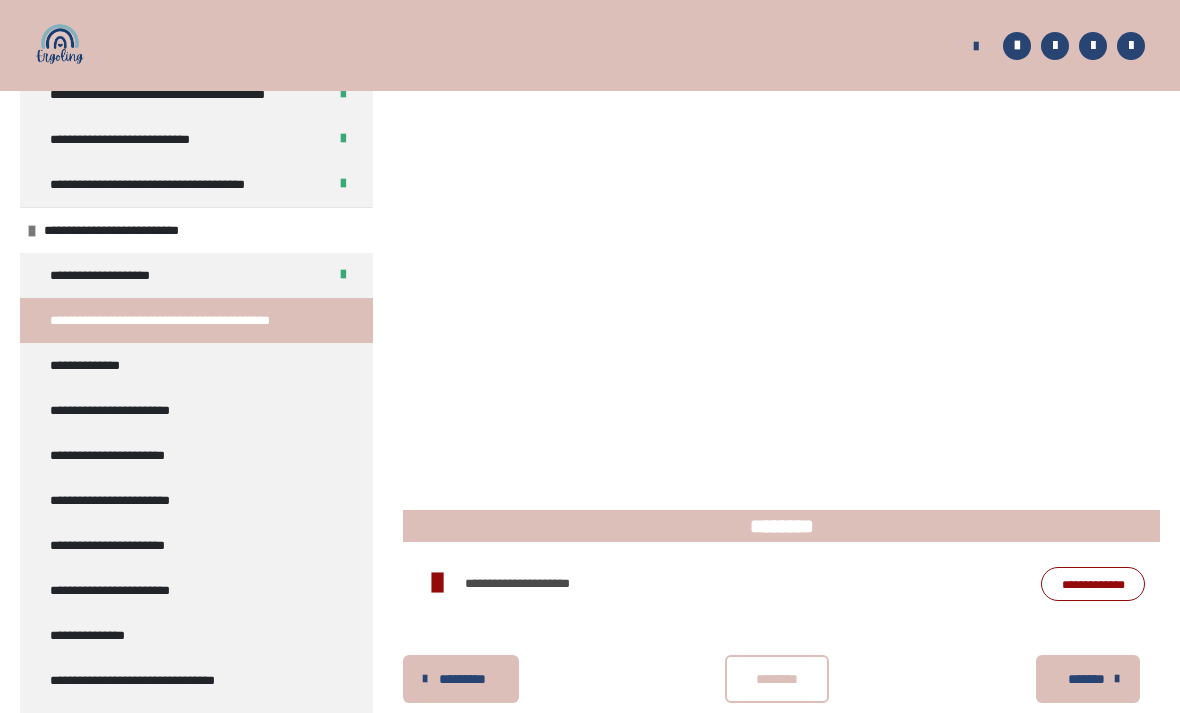 click on "**********" at bounding box center (87, 365) 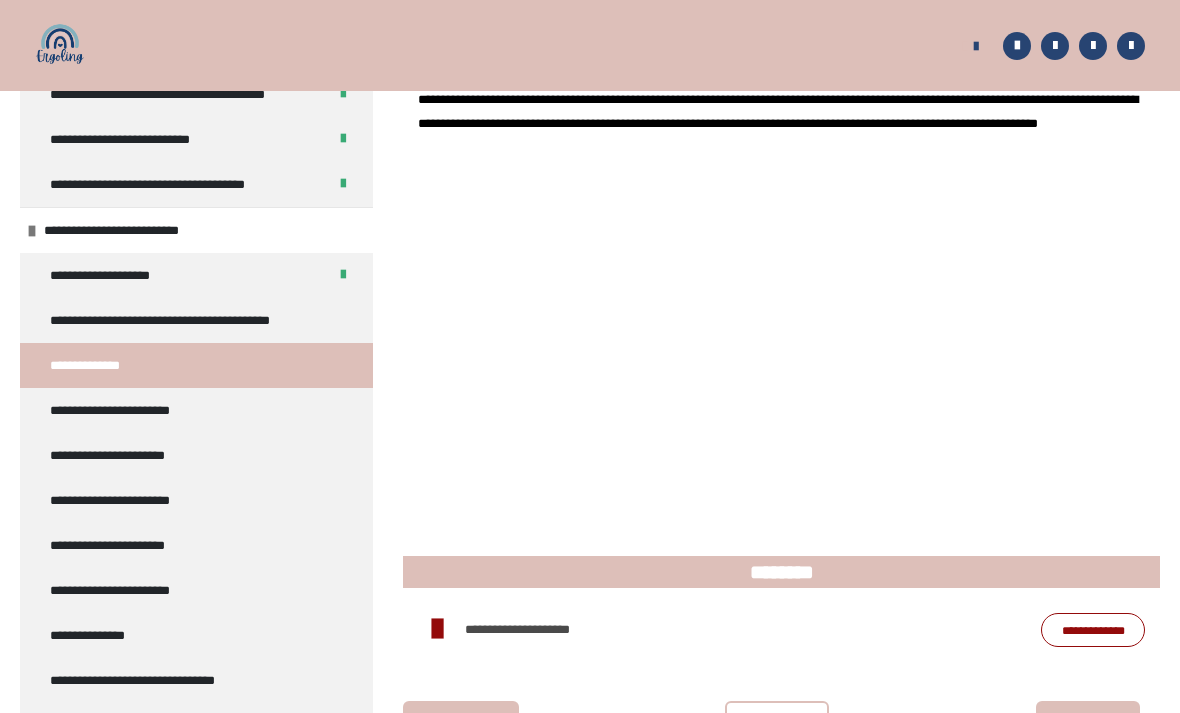 click on "**********" at bounding box center [167, 320] 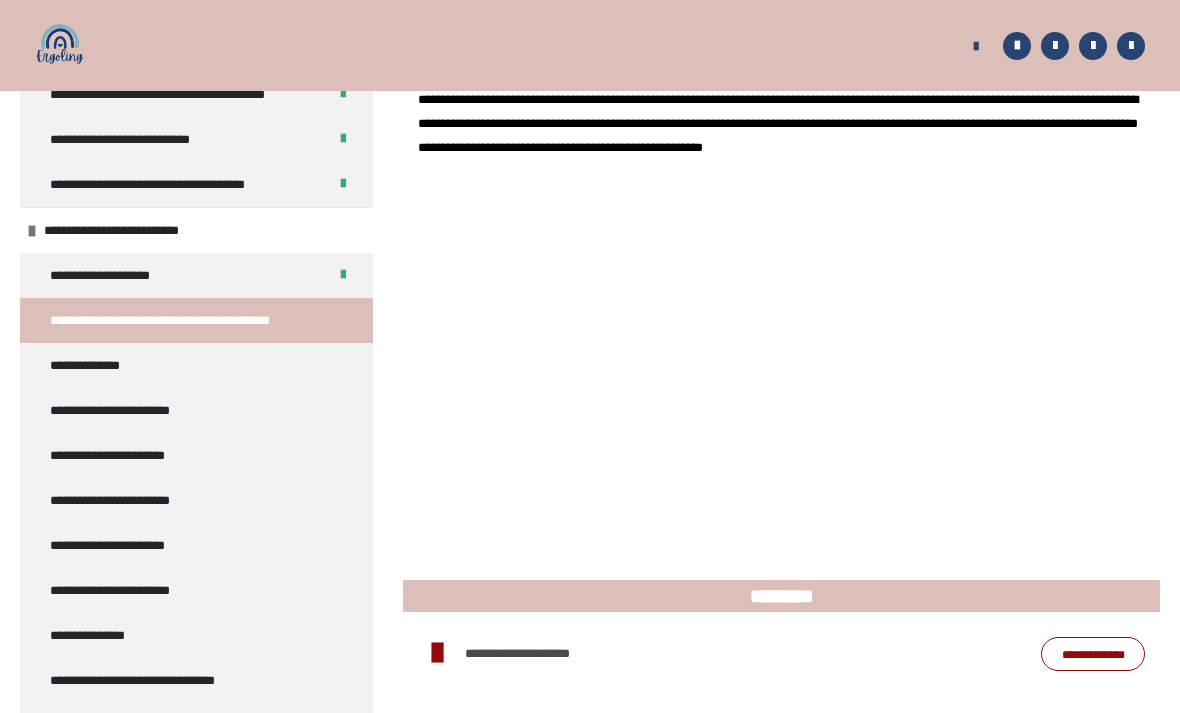 click on "********" at bounding box center (777, 749) 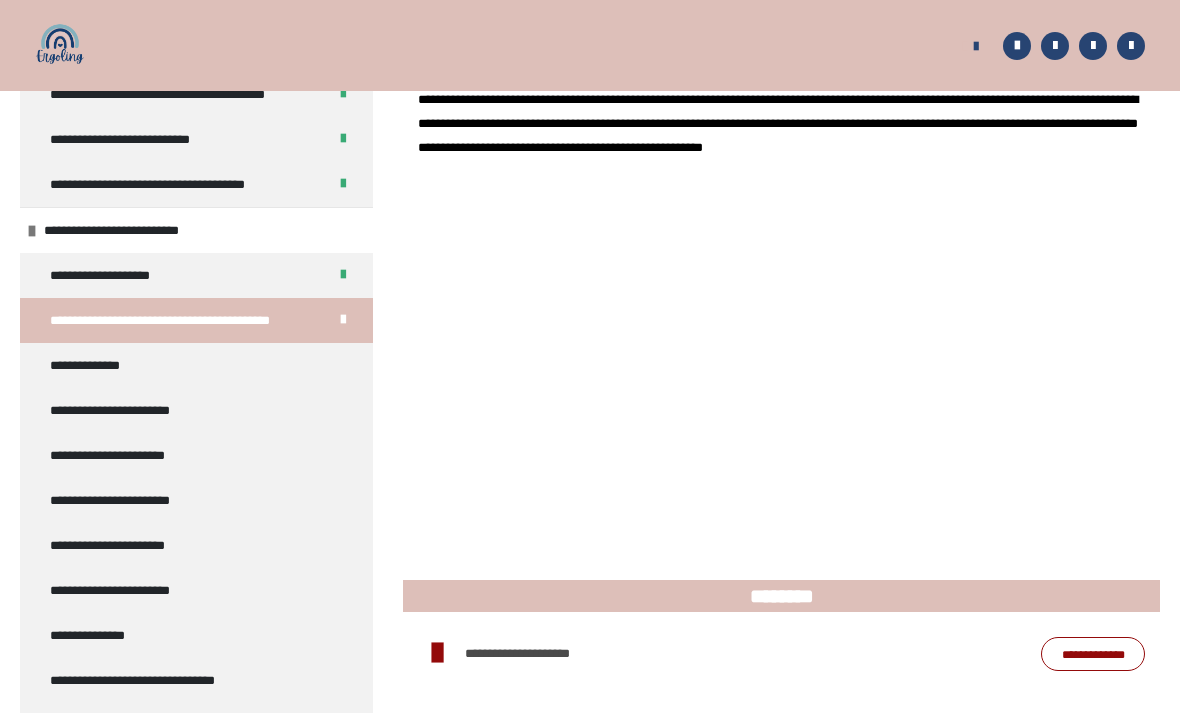 click on "*******" at bounding box center (1088, 749) 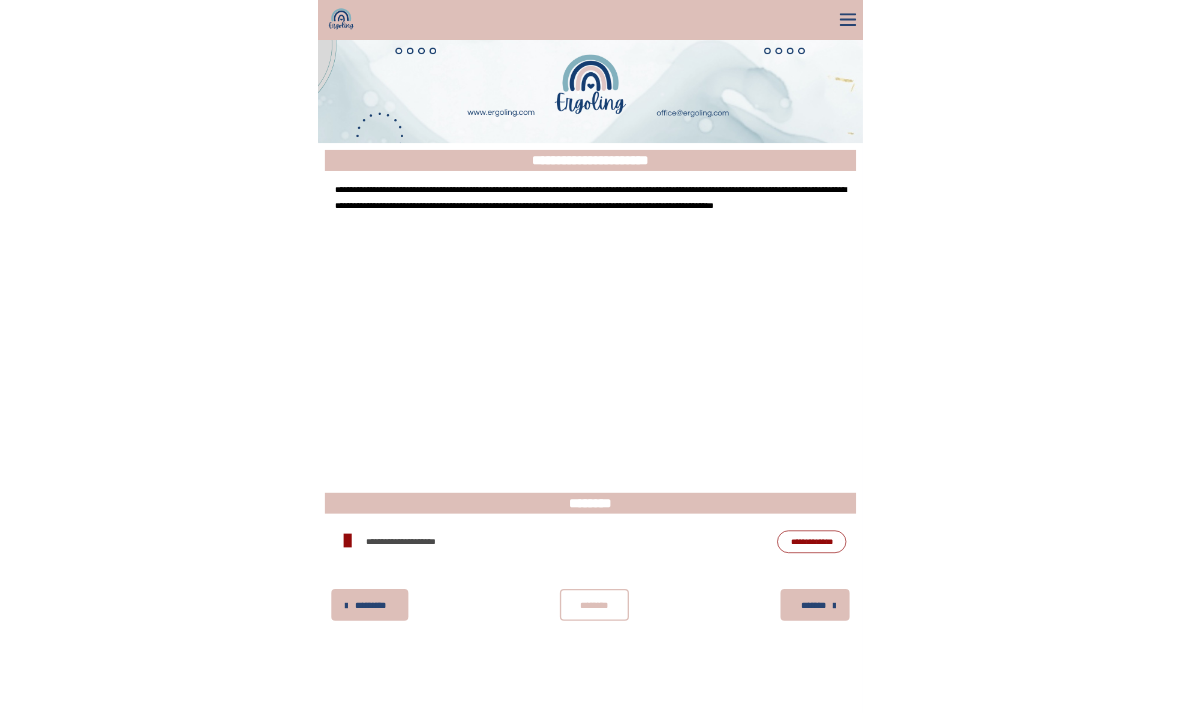 scroll, scrollTop: 379, scrollLeft: 0, axis: vertical 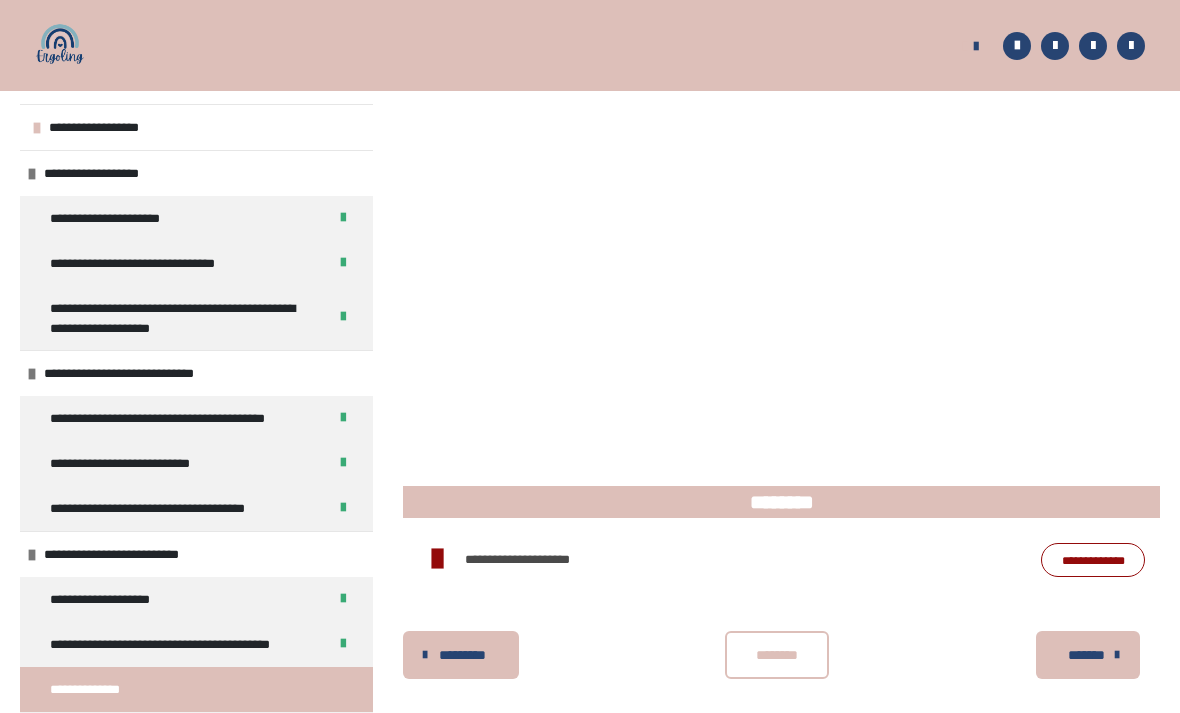 click on "********" at bounding box center [777, 655] 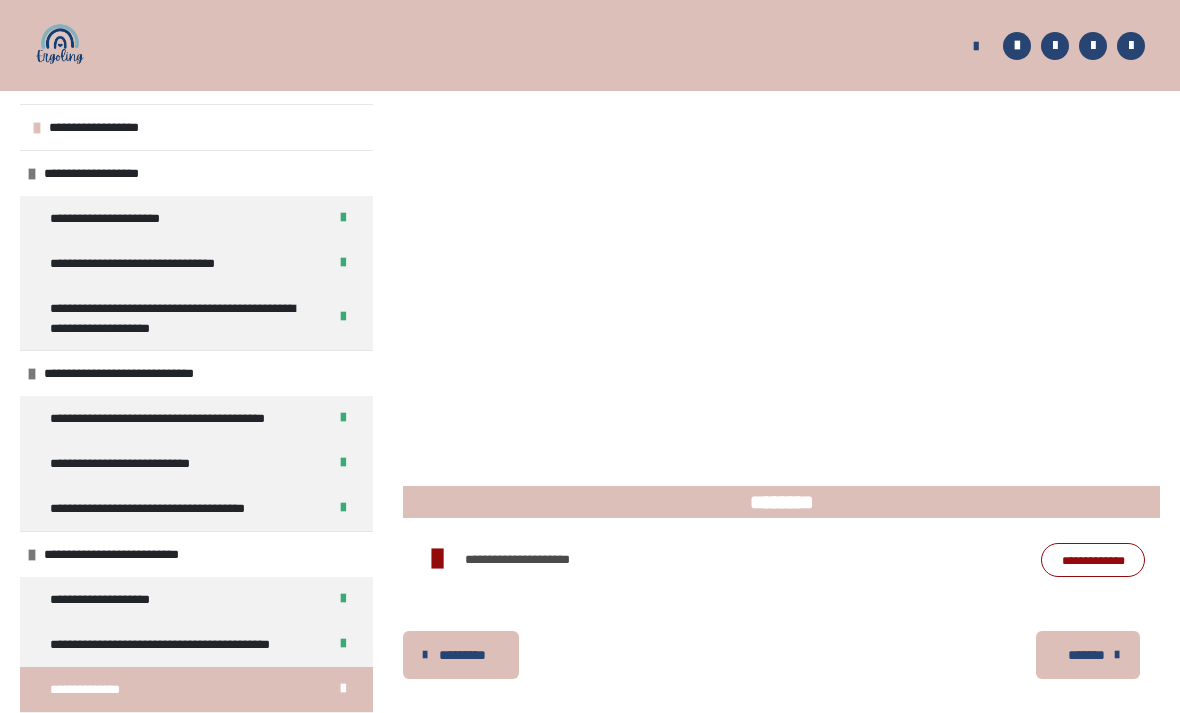 click on "*******" at bounding box center [1086, 655] 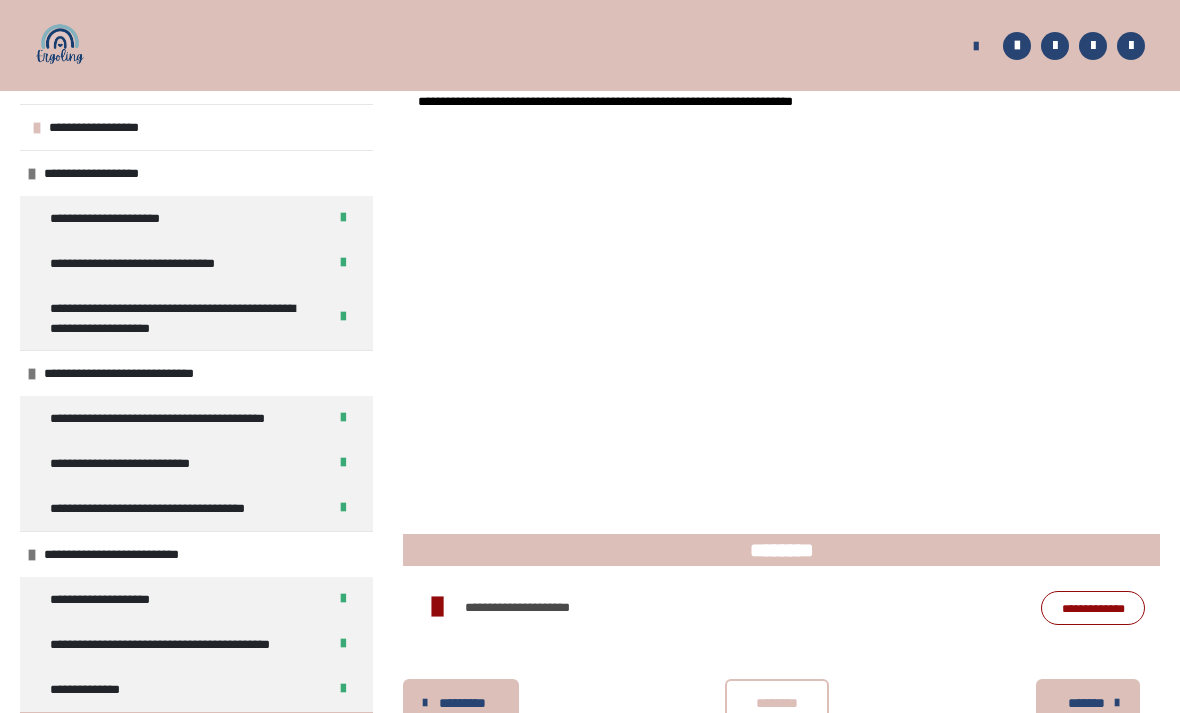 click on "********" at bounding box center (777, 703) 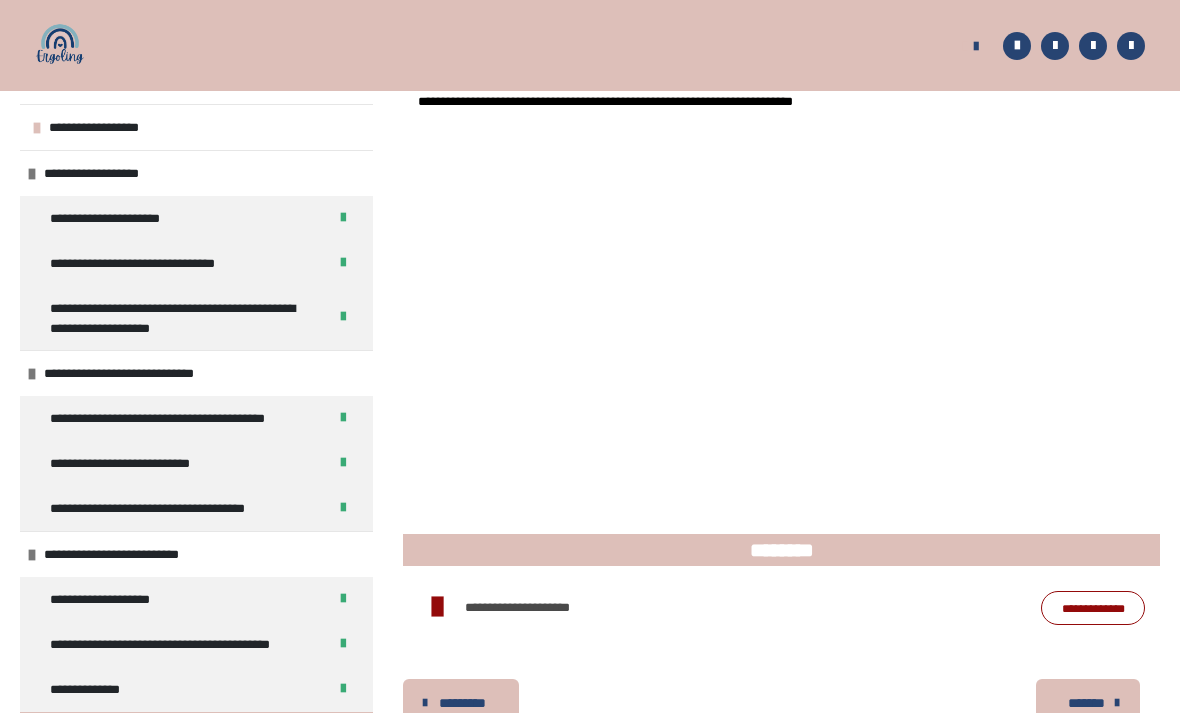 click on "*******" at bounding box center (1086, 703) 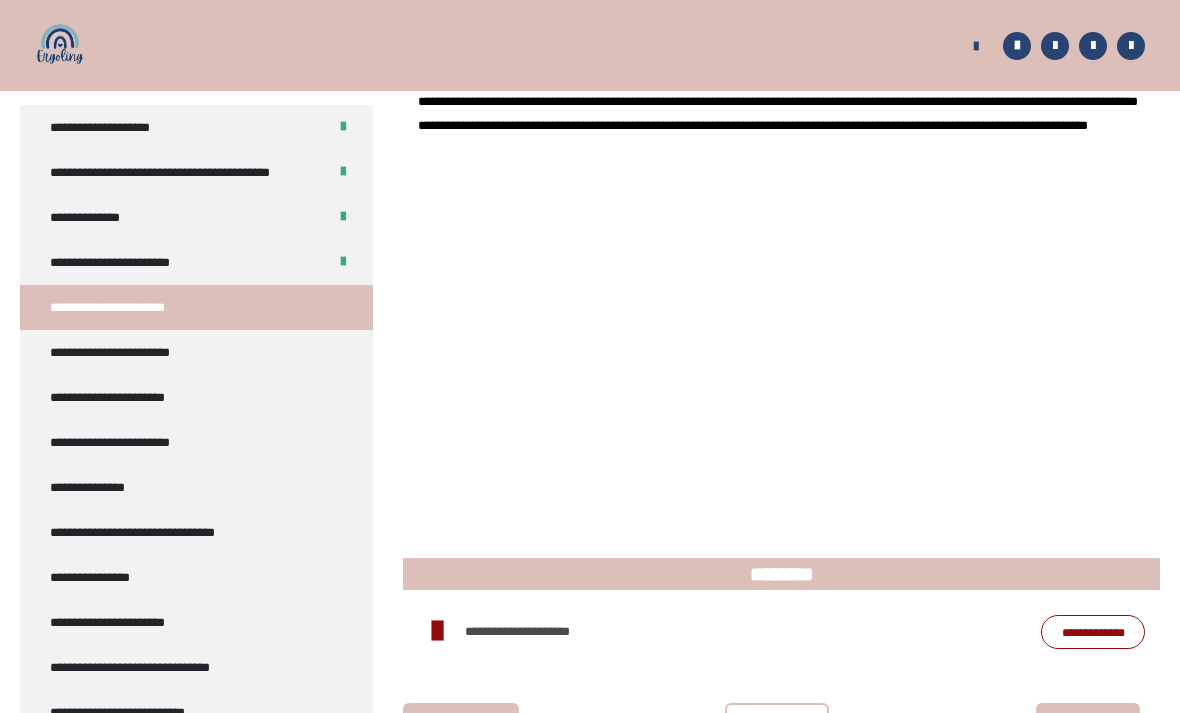 scroll, scrollTop: 473, scrollLeft: 0, axis: vertical 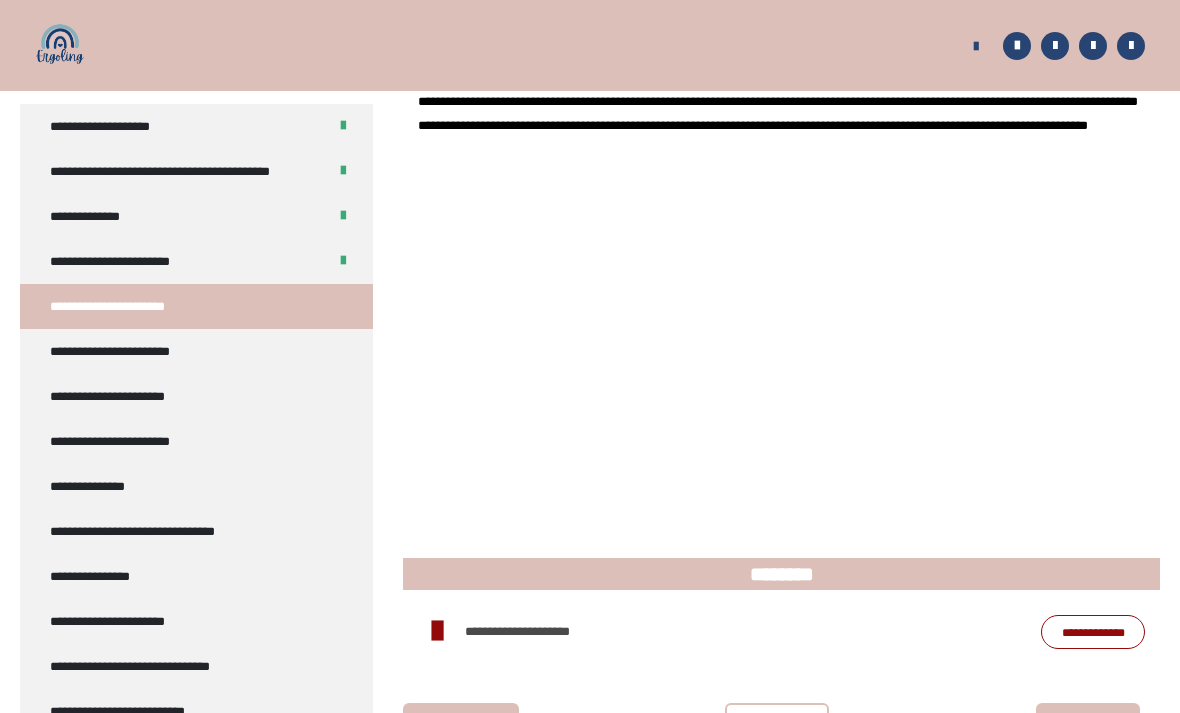 click on "********" at bounding box center [777, 727] 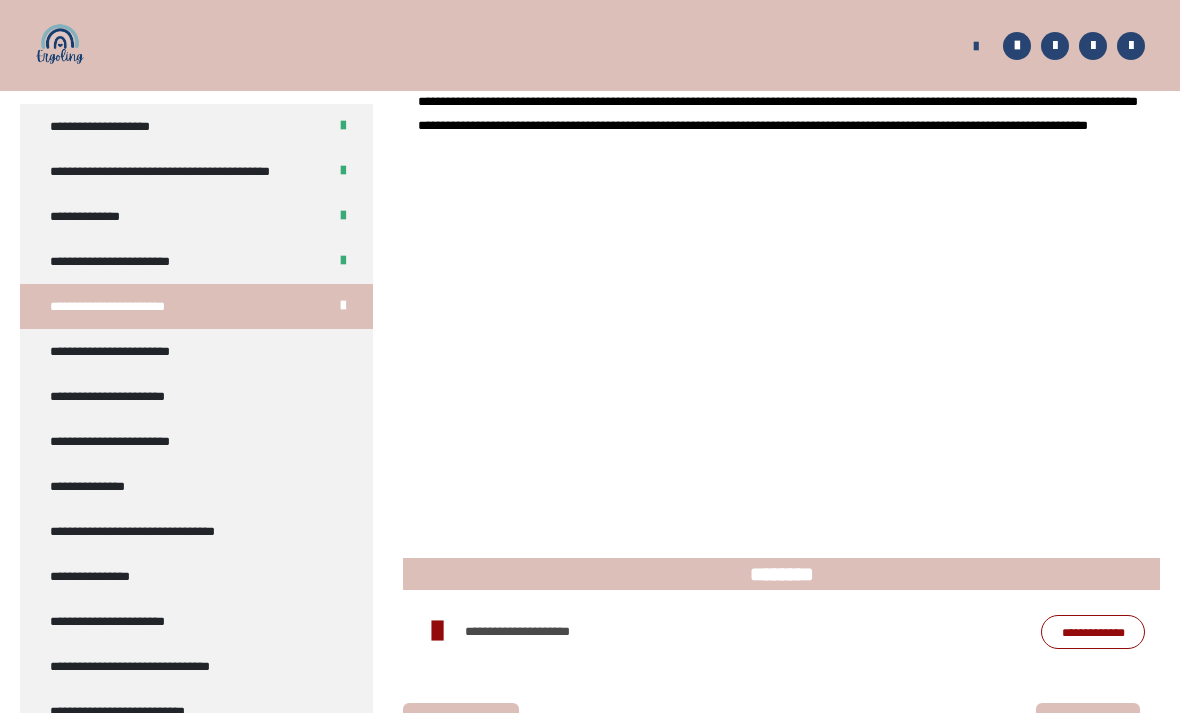 click on "*******" at bounding box center [1088, 727] 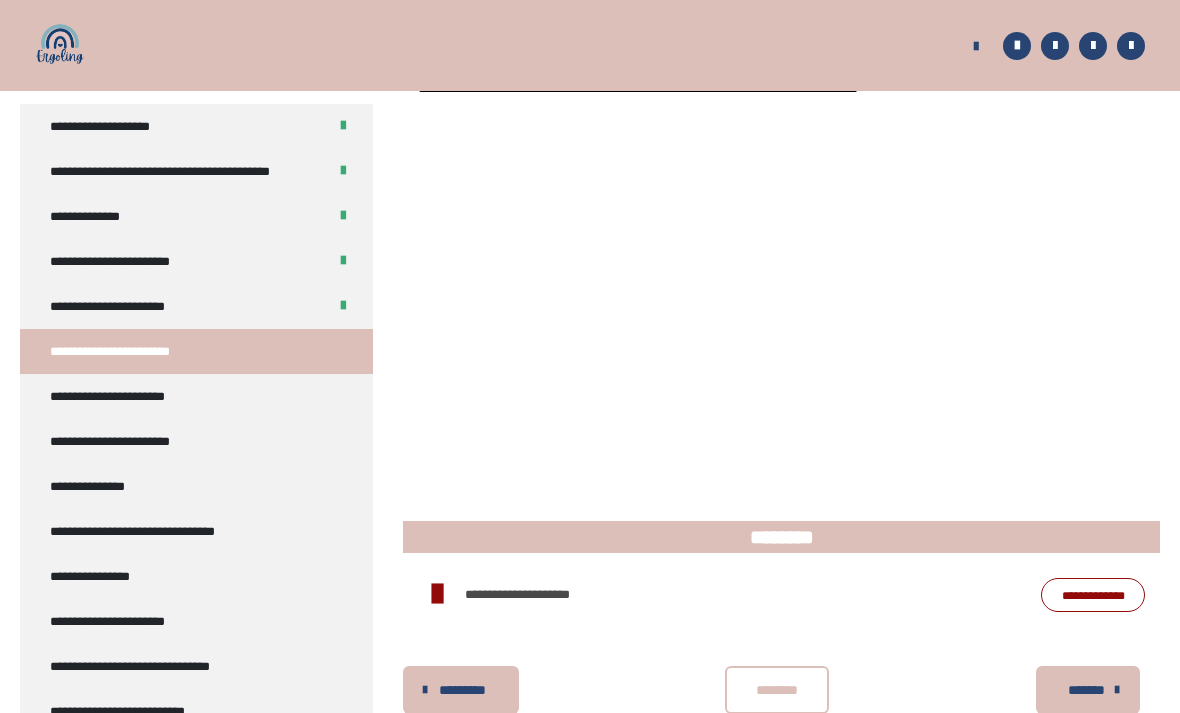 scroll, scrollTop: 495, scrollLeft: 0, axis: vertical 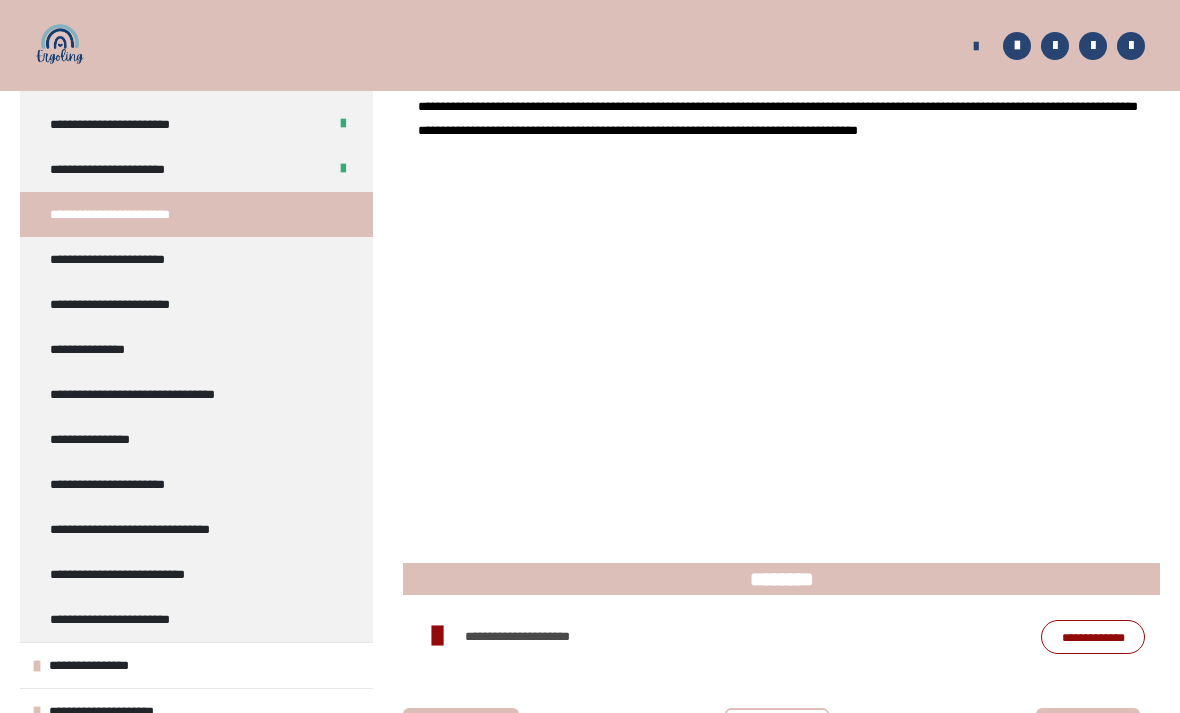 click on "*********" at bounding box center [463, 732] 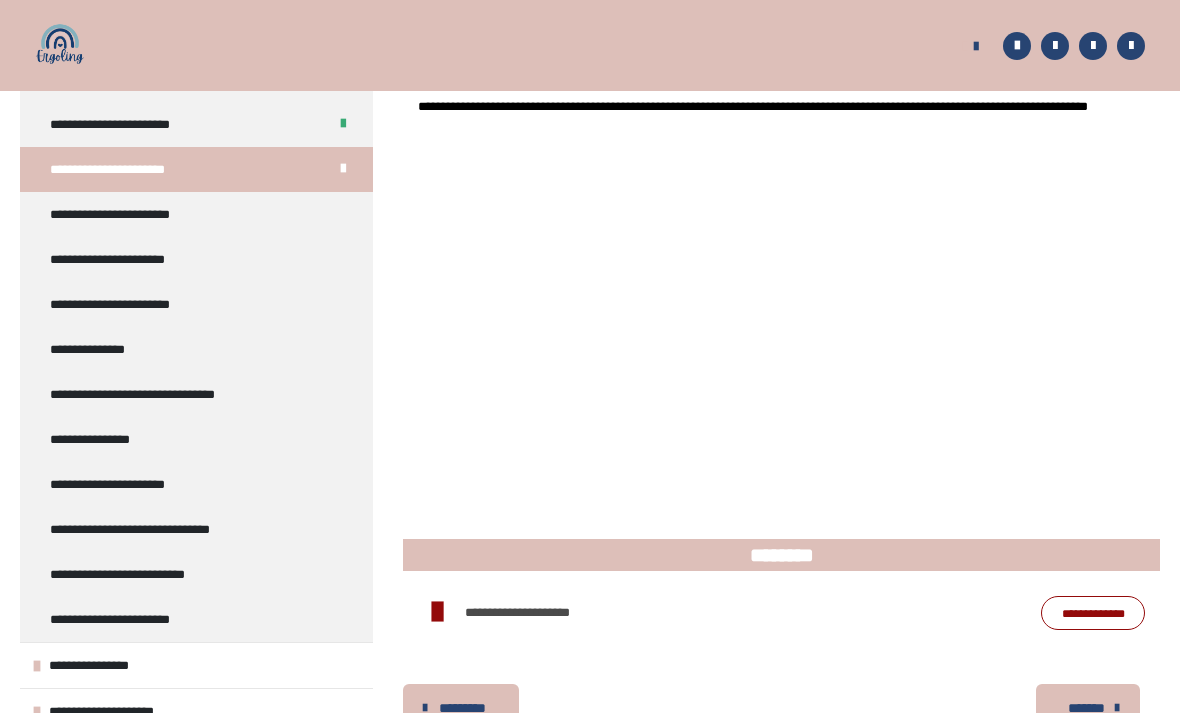 scroll, scrollTop: 431, scrollLeft: 0, axis: vertical 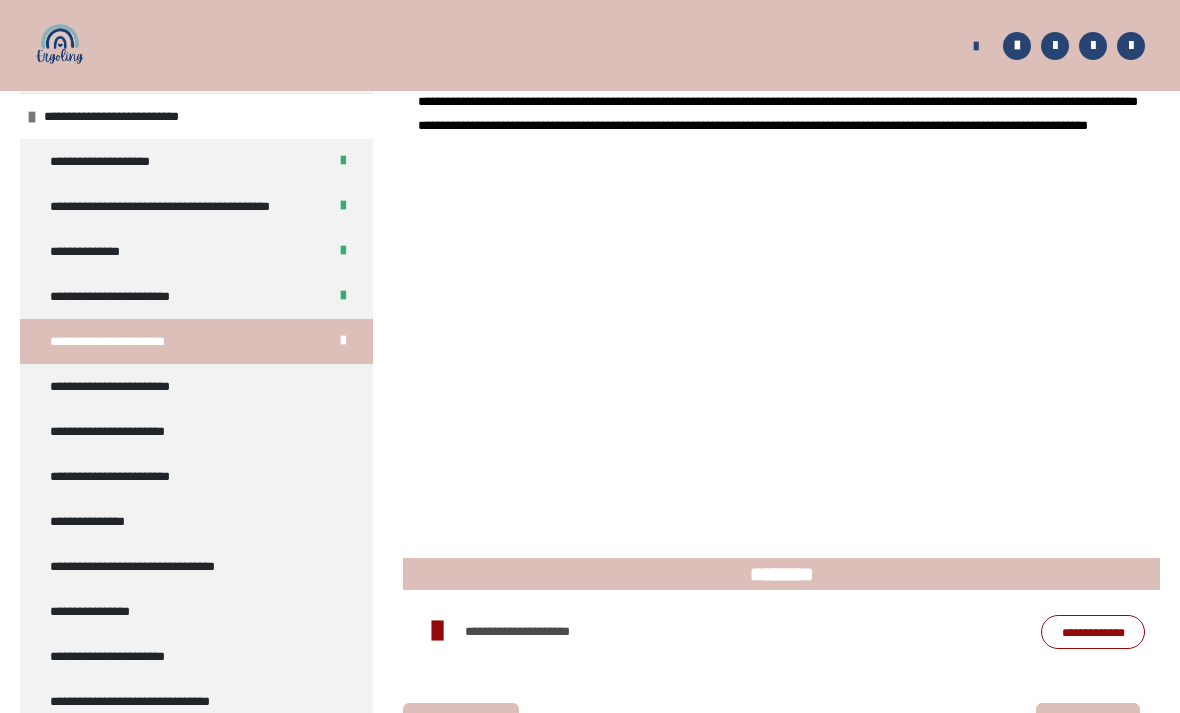 click on "**********" at bounding box center (111, 386) 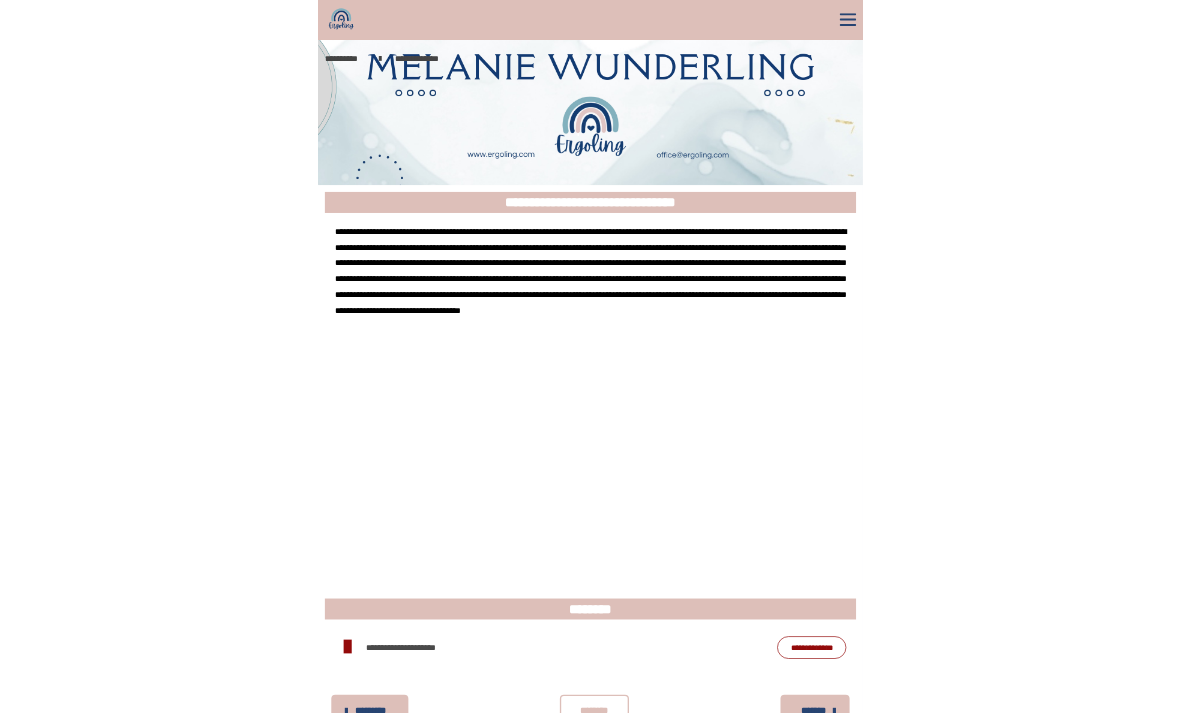 scroll, scrollTop: 0, scrollLeft: 0, axis: both 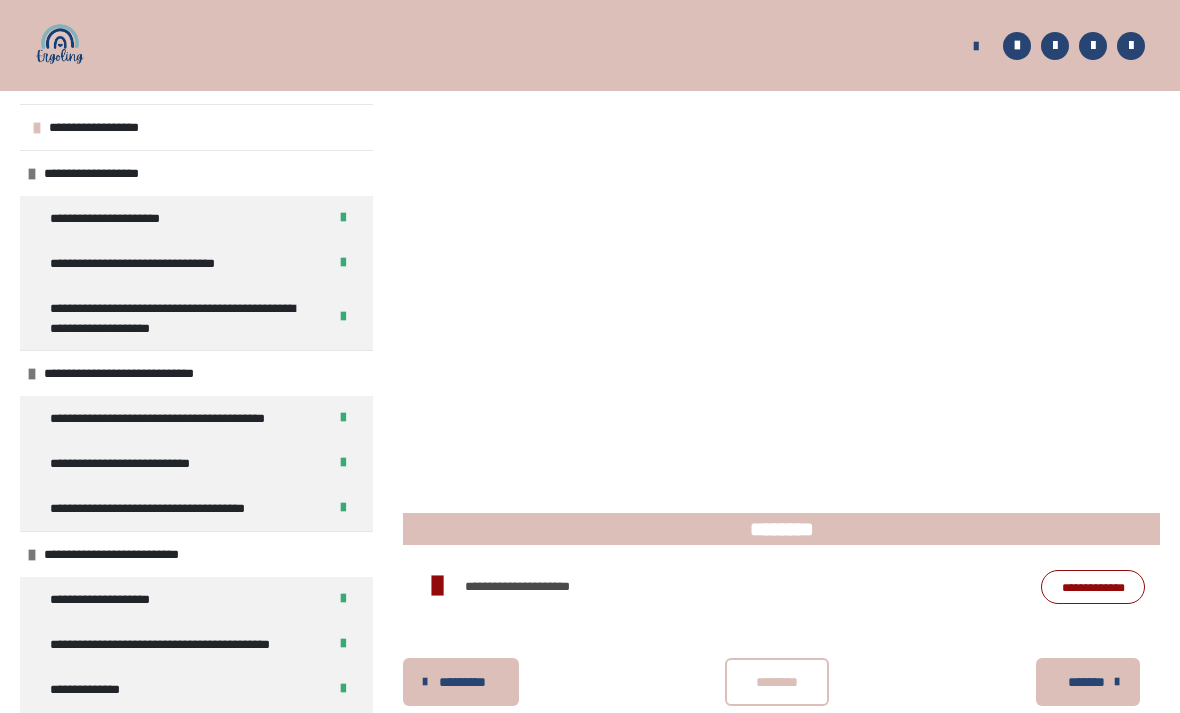 click on "********" at bounding box center [777, 682] 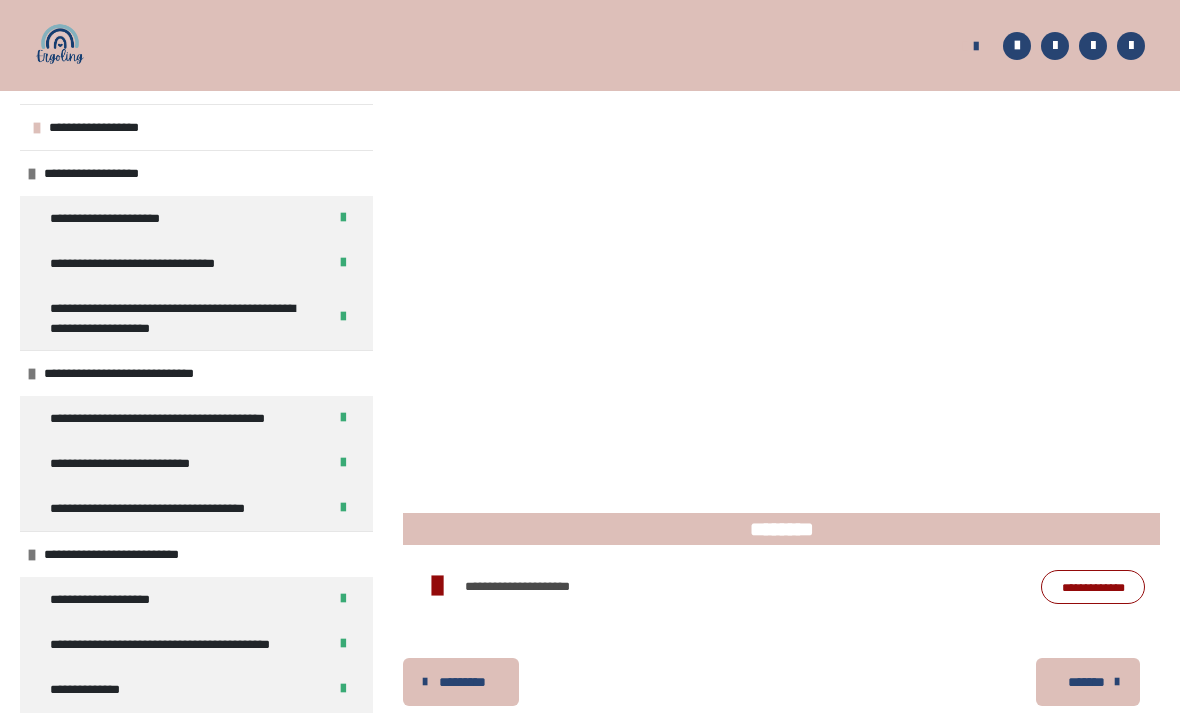 click on "*******" at bounding box center (1086, 682) 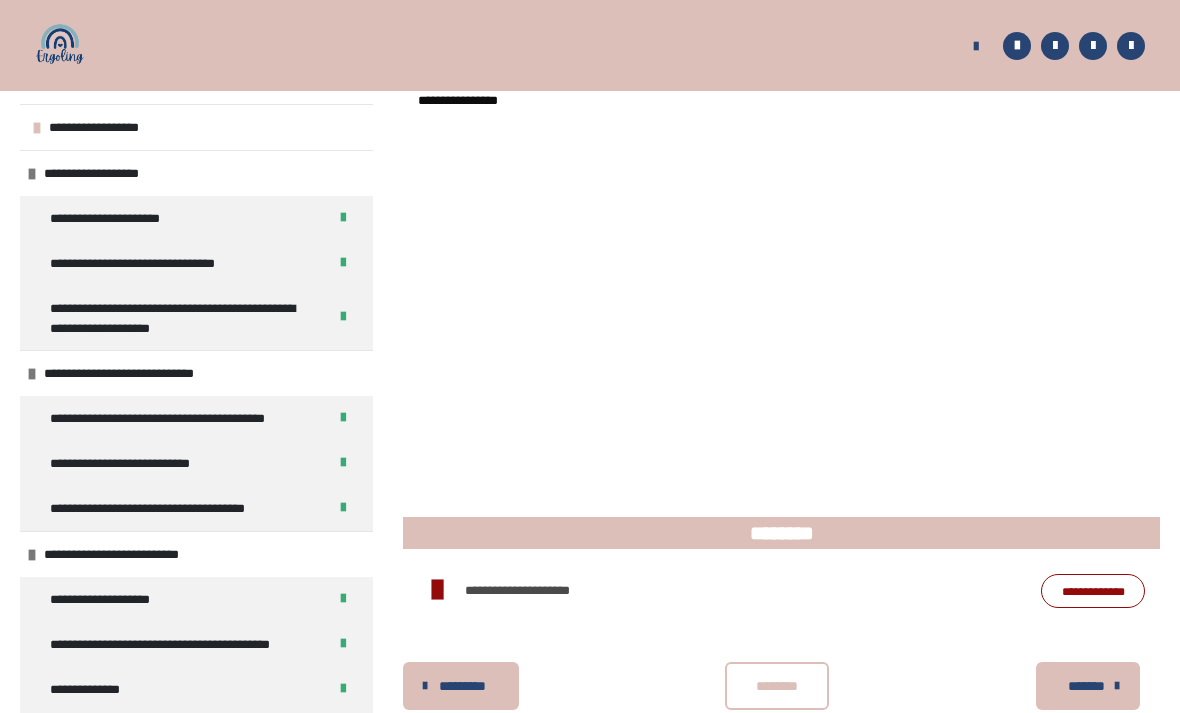 scroll, scrollTop: 585, scrollLeft: 0, axis: vertical 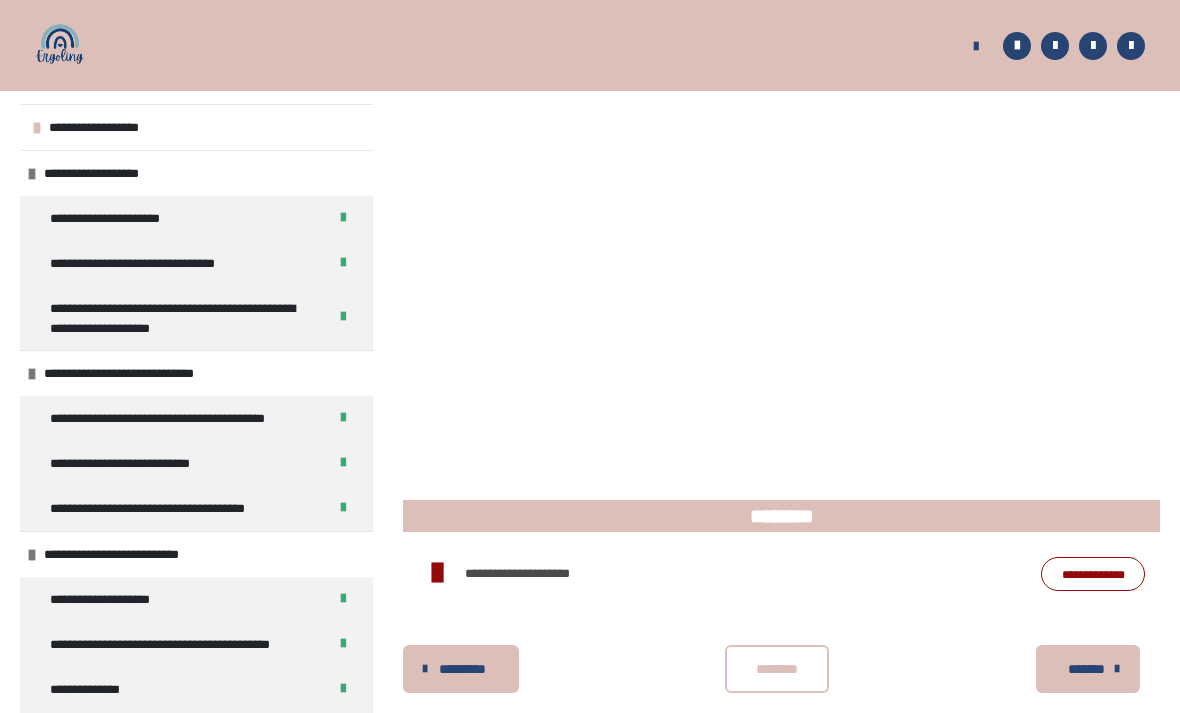 click on "********" at bounding box center [777, 669] 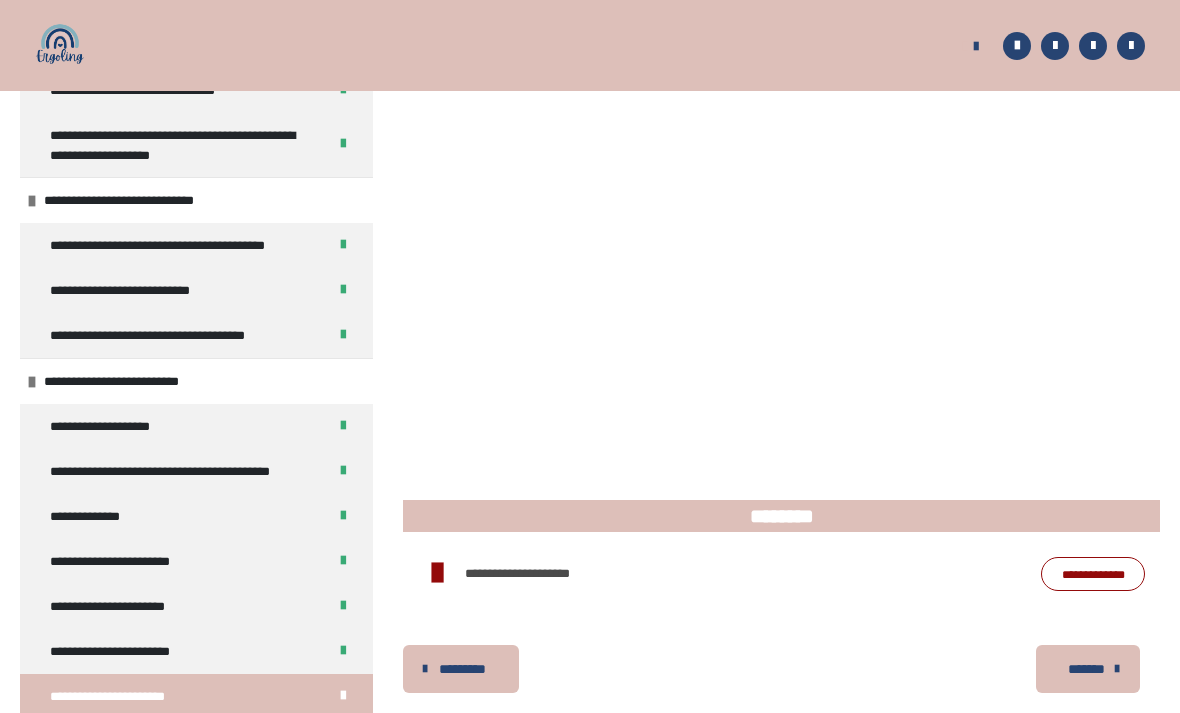 scroll, scrollTop: 177, scrollLeft: 0, axis: vertical 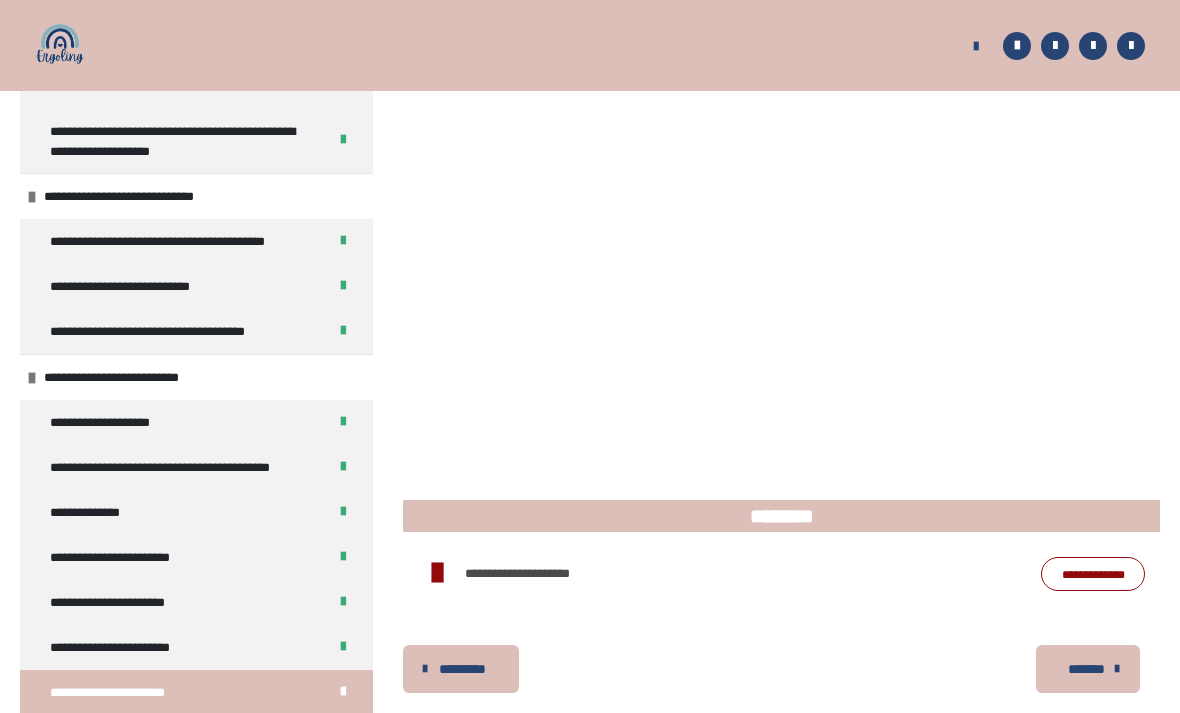 click on "**********" at bounding box center (196, 692) 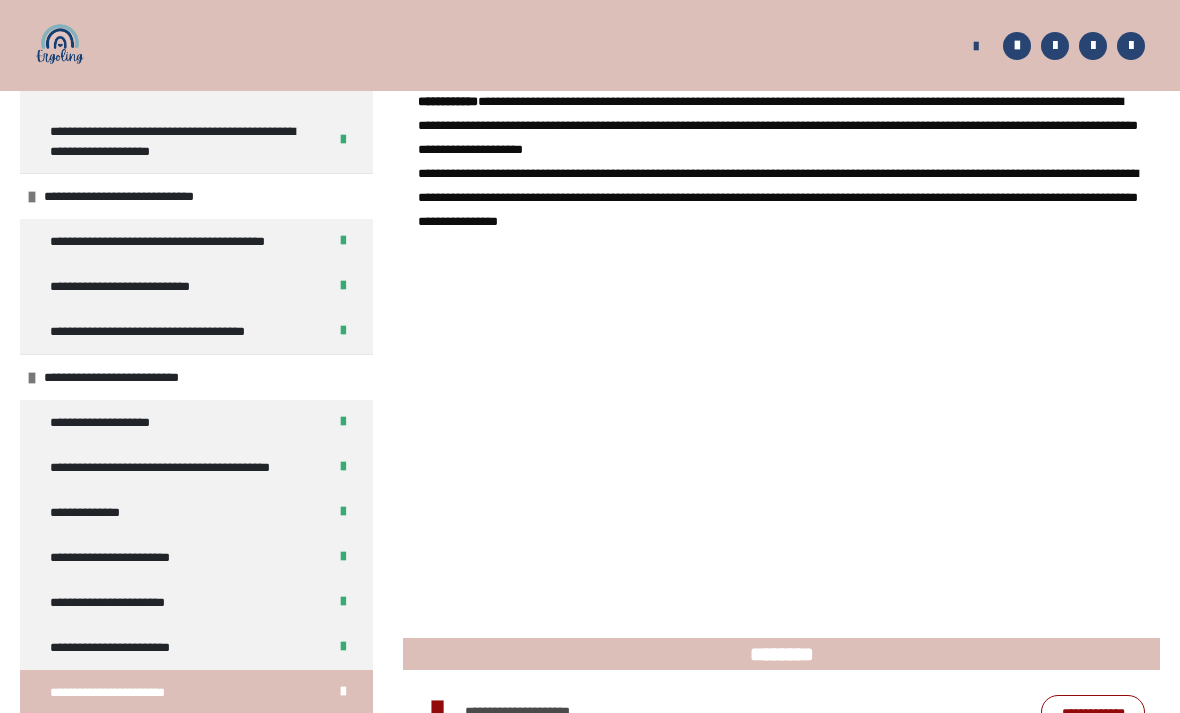 scroll, scrollTop: 585, scrollLeft: 0, axis: vertical 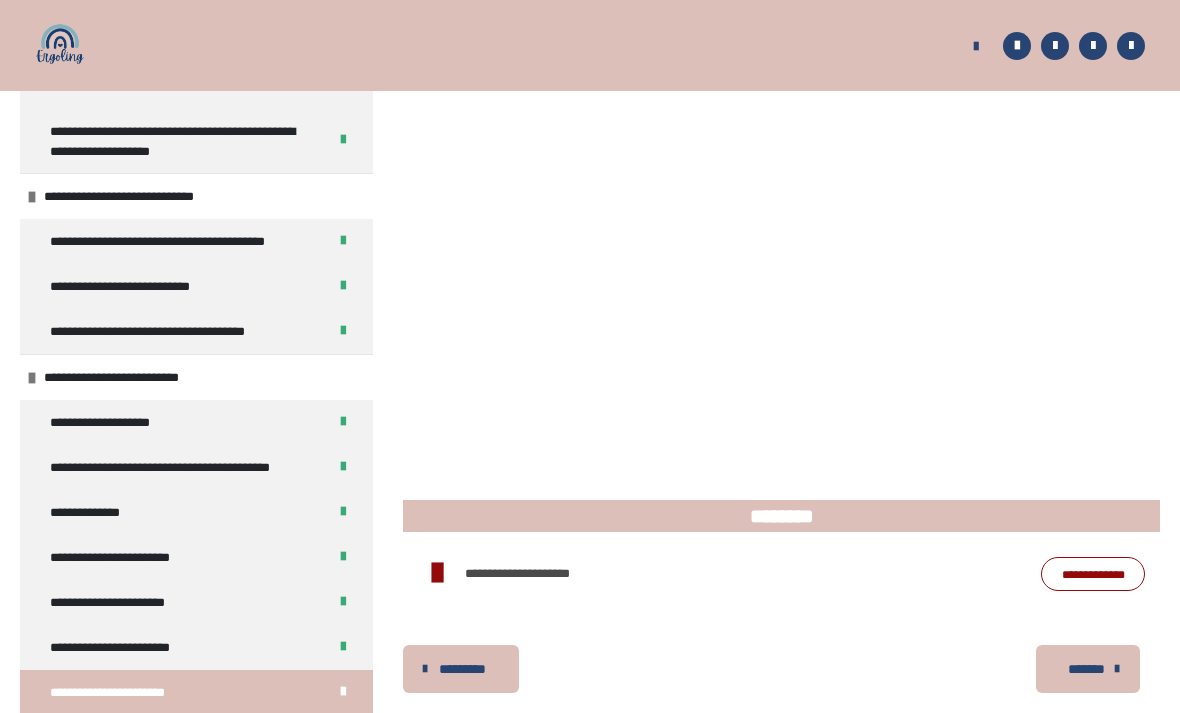 click on "*******" at bounding box center [1088, 669] 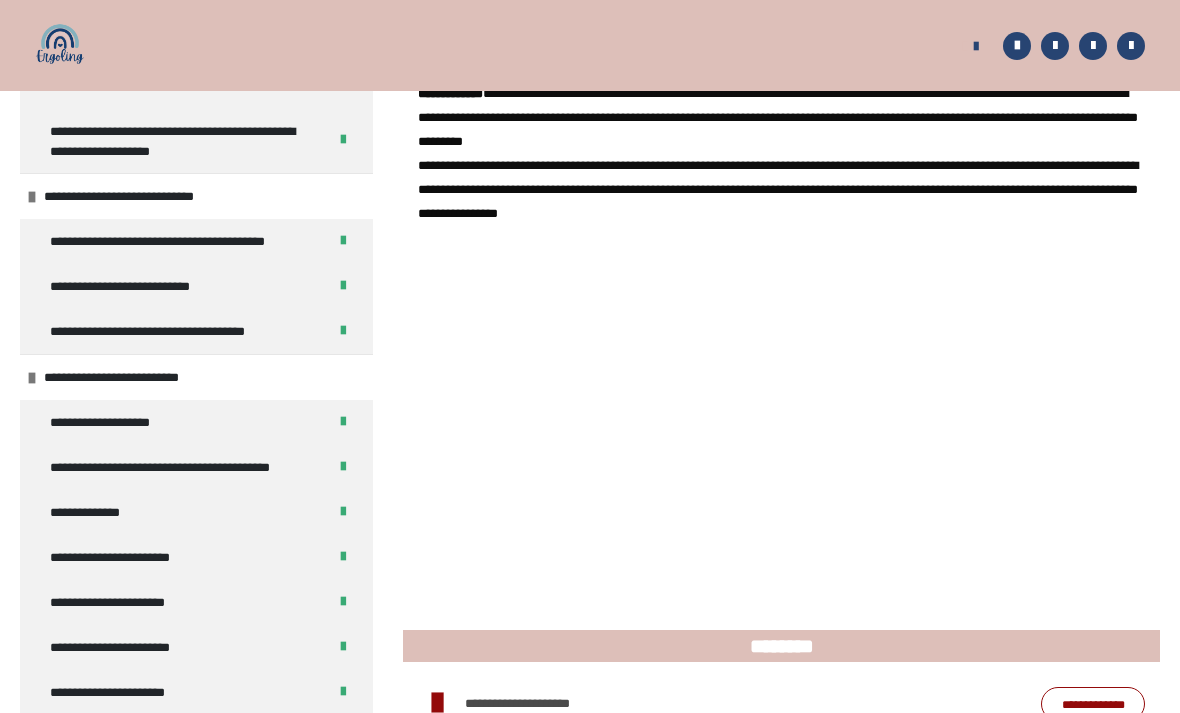 scroll, scrollTop: 0, scrollLeft: 0, axis: both 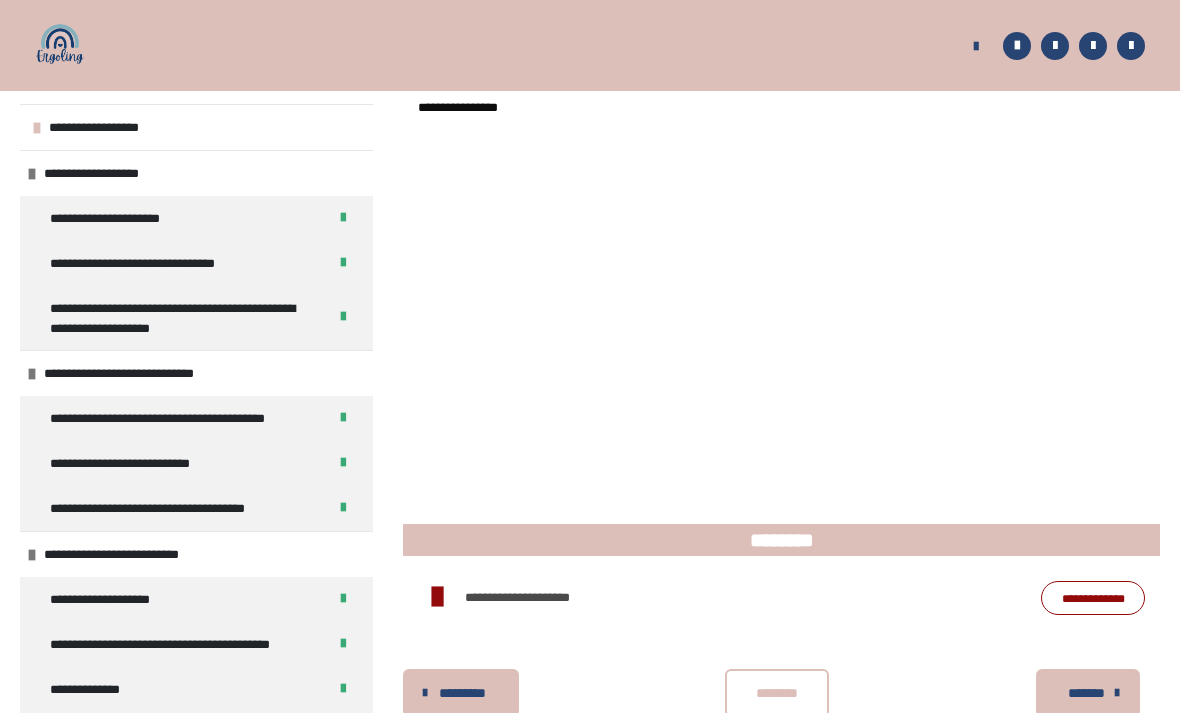 click on "********" at bounding box center [777, 693] 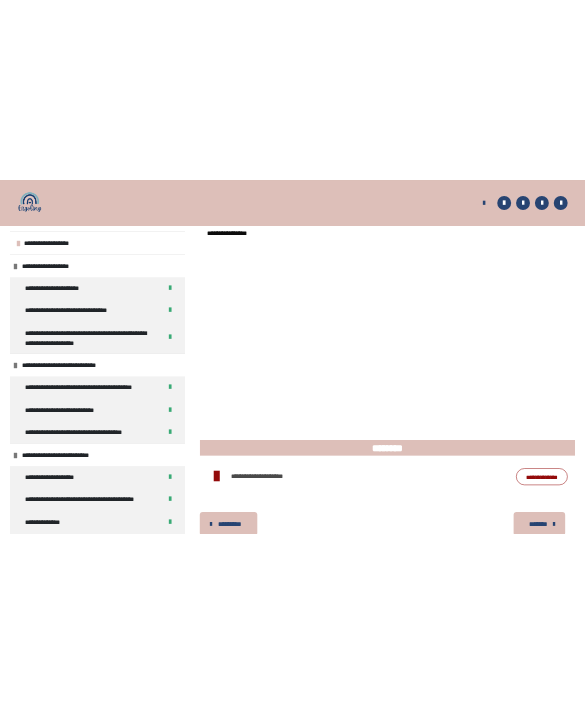scroll, scrollTop: 0, scrollLeft: 0, axis: both 